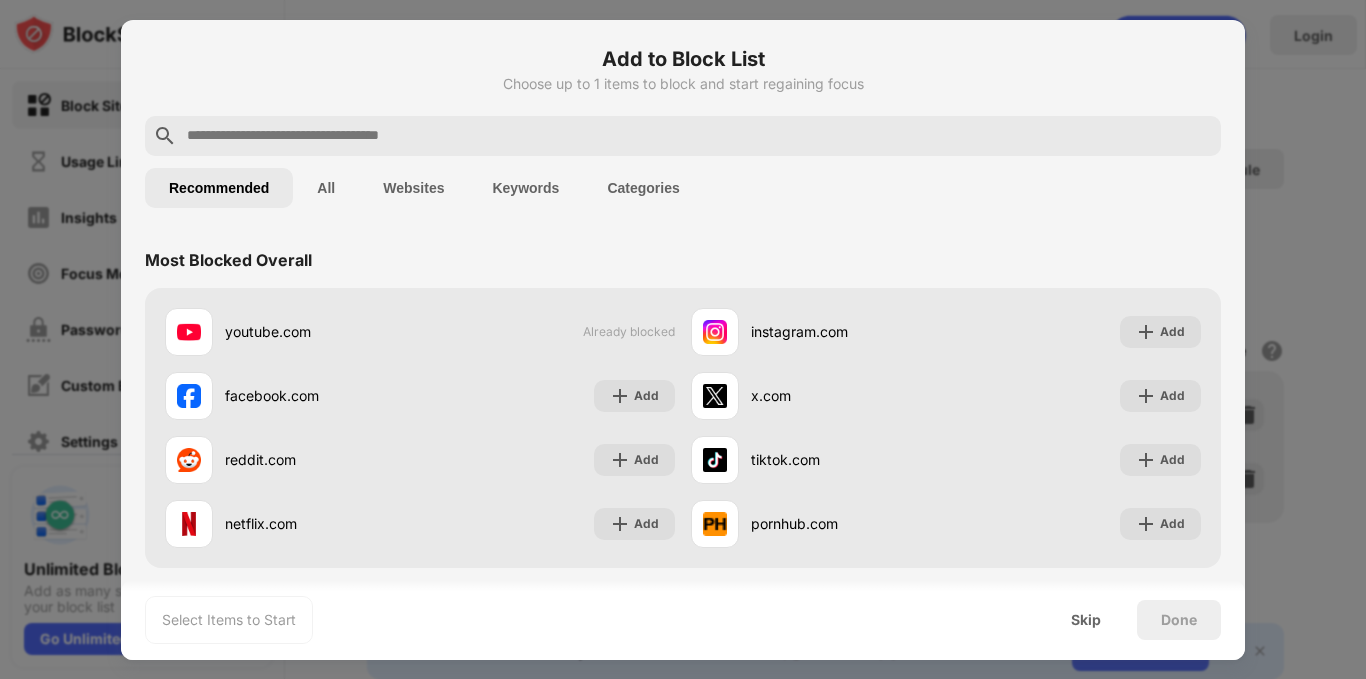 scroll, scrollTop: 0, scrollLeft: 0, axis: both 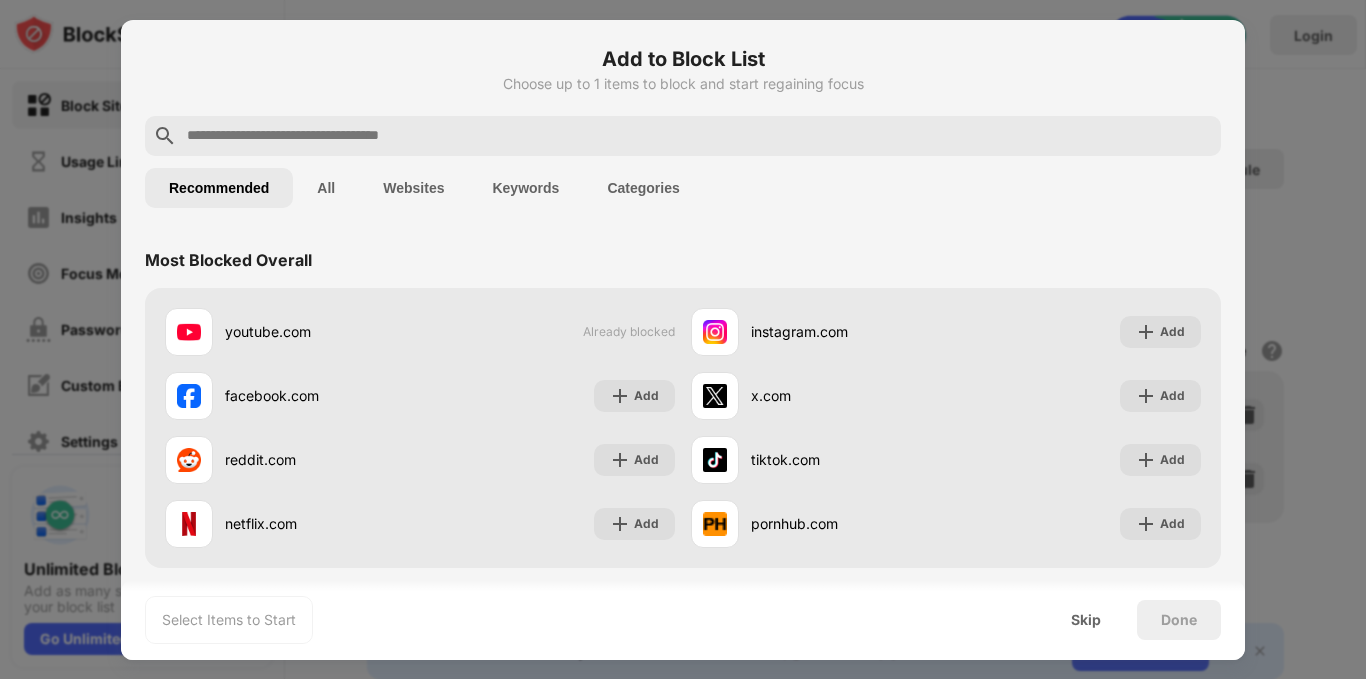 click on "Add to Block List" at bounding box center (683, 59) 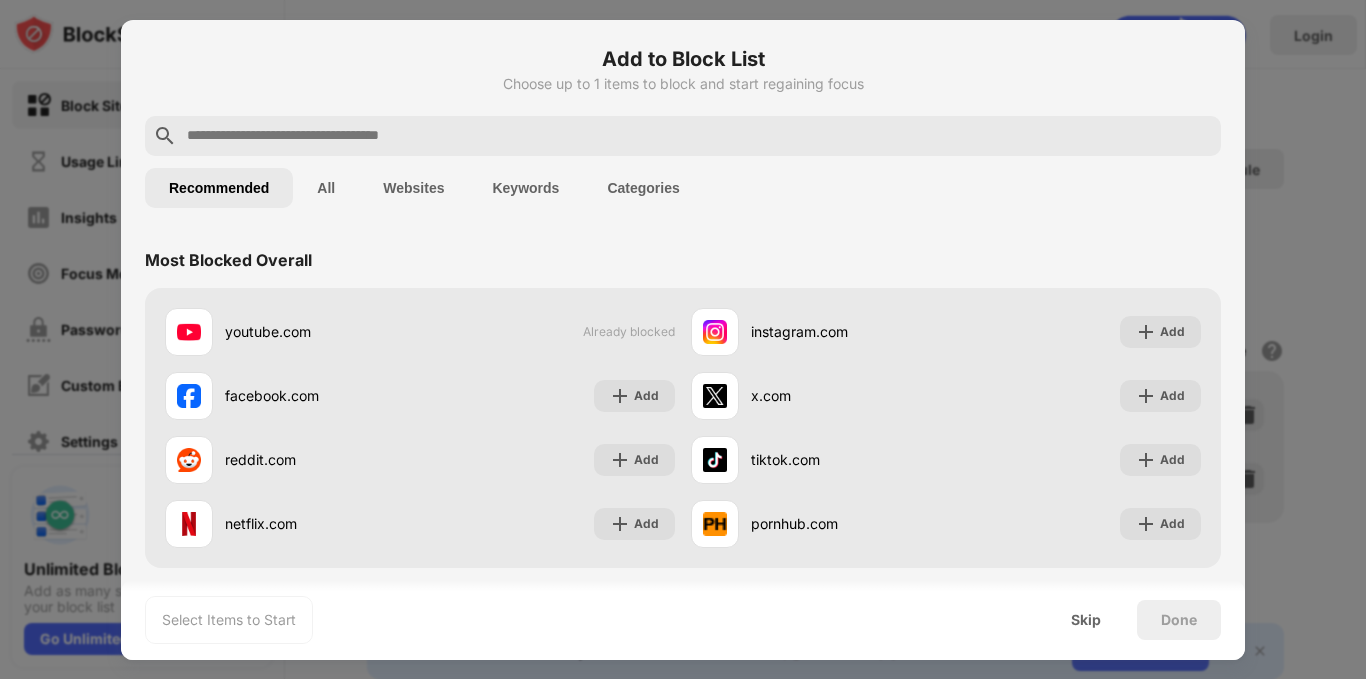 drag, startPoint x: 1342, startPoint y: 272, endPoint x: 1329, endPoint y: 264, distance: 15.264338 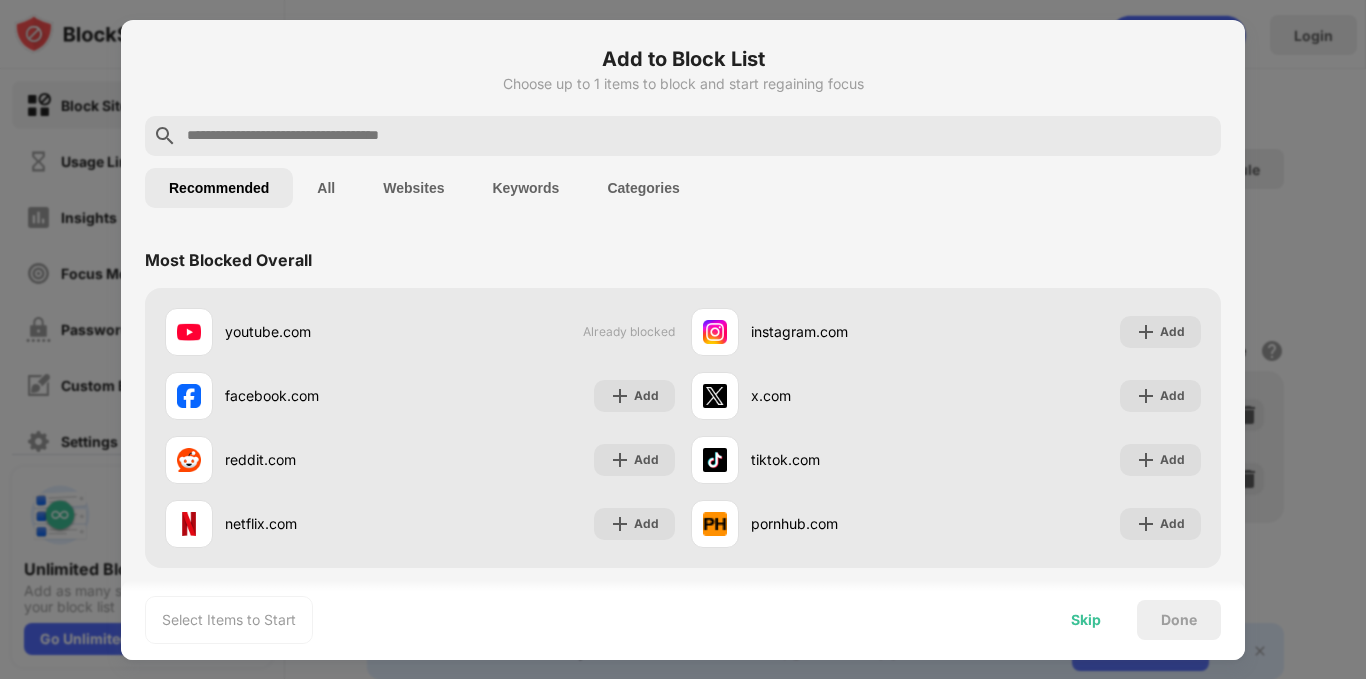 click on "Skip" at bounding box center [1086, 620] 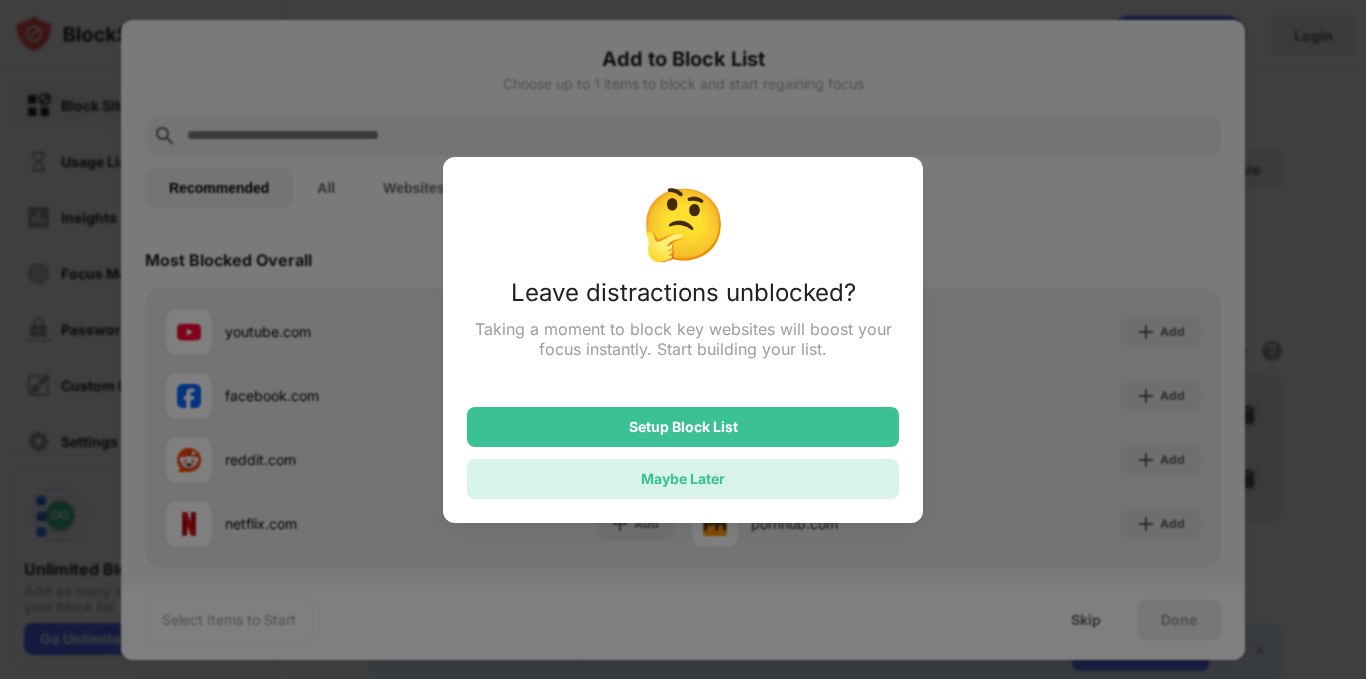 click on "Maybe Later" at bounding box center (683, 478) 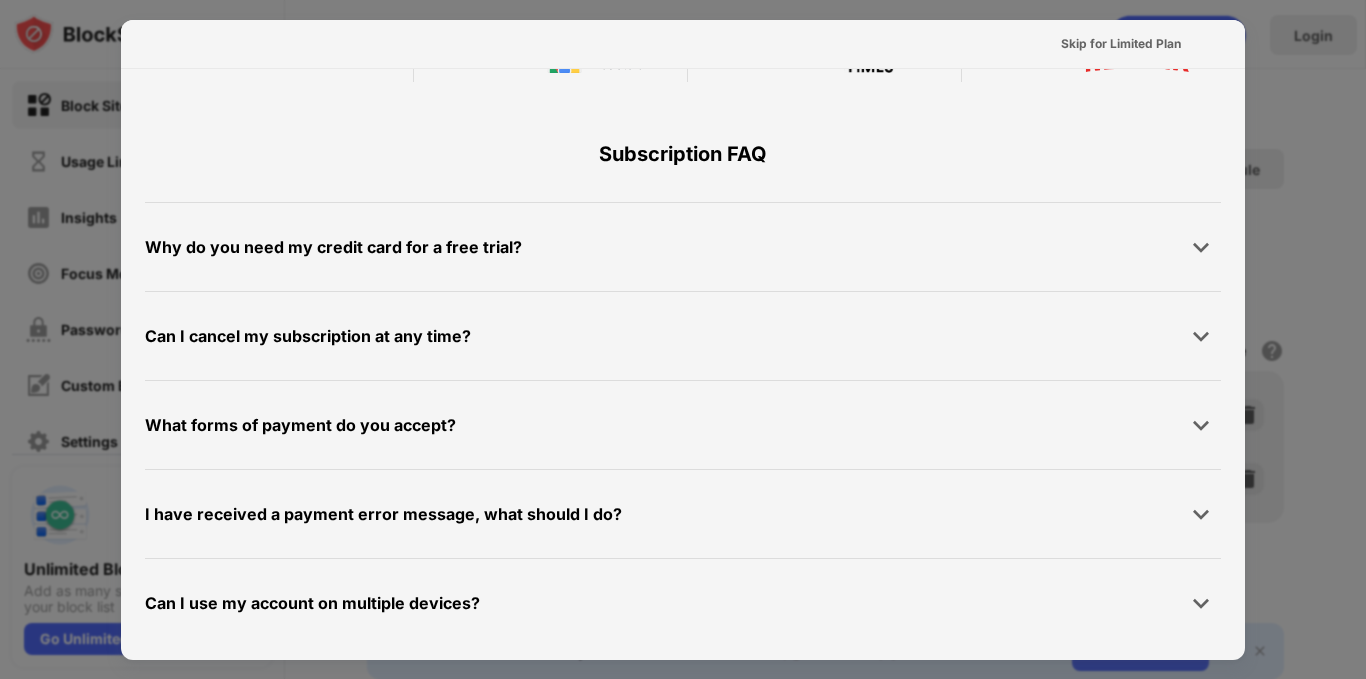 scroll, scrollTop: 975, scrollLeft: 0, axis: vertical 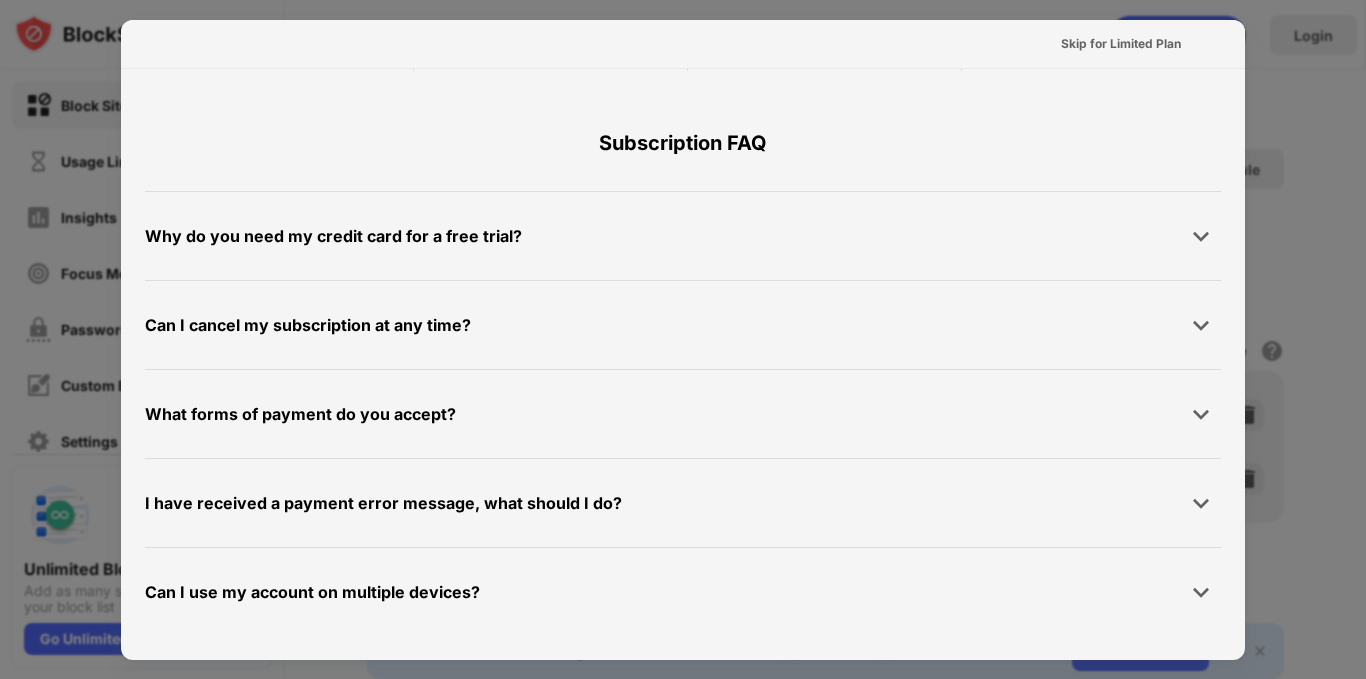 click at bounding box center (683, 339) 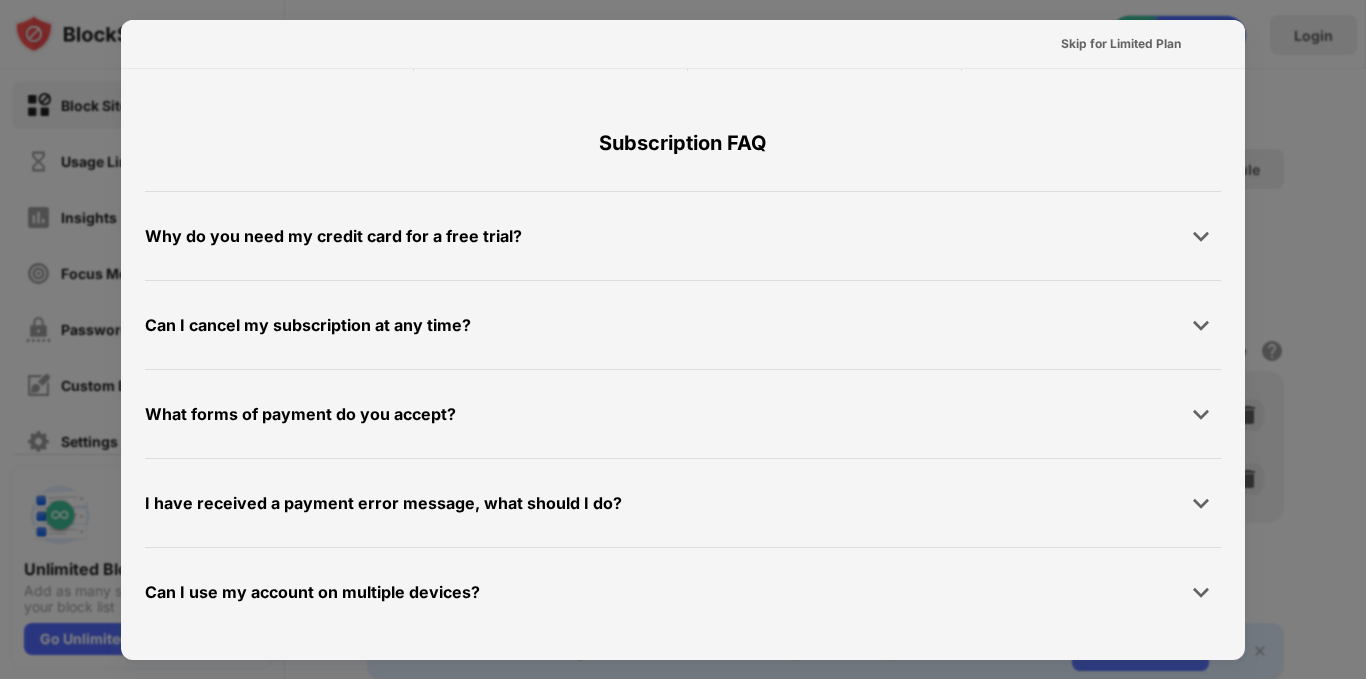 drag, startPoint x: 0, startPoint y: 184, endPoint x: 5, endPoint y: 91, distance: 93.13431 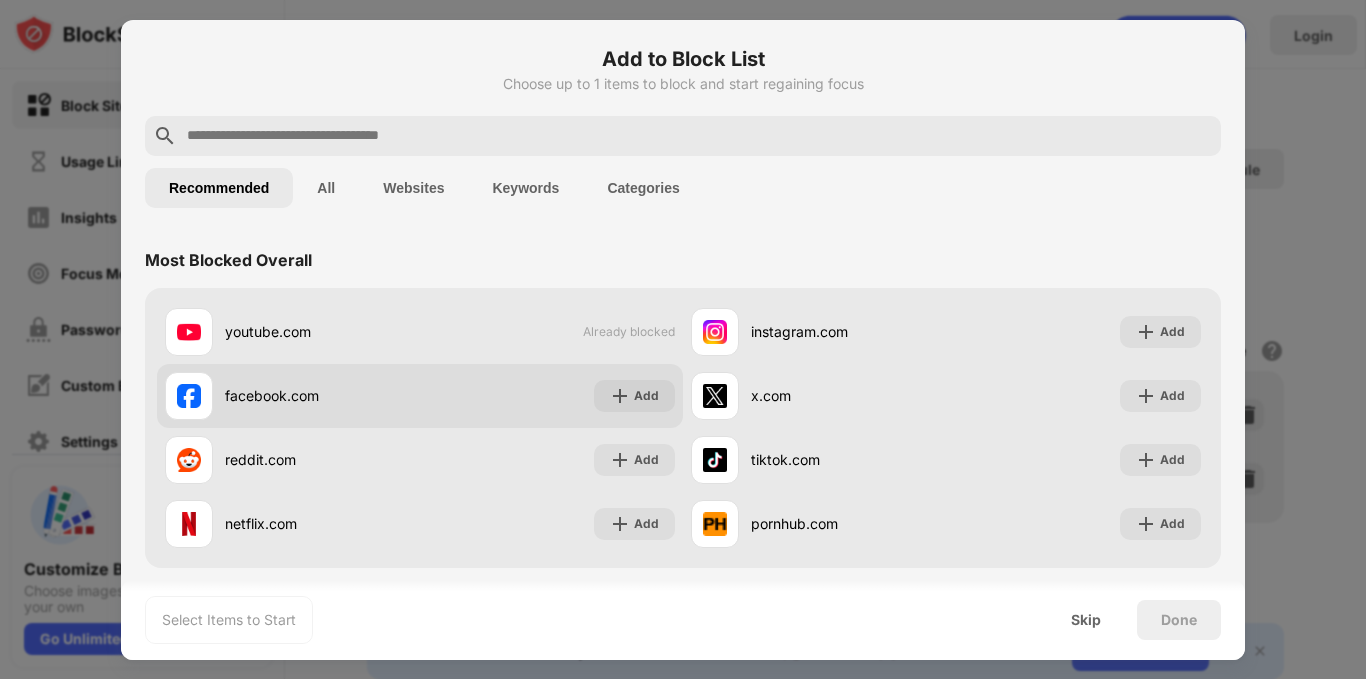 scroll, scrollTop: 0, scrollLeft: 0, axis: both 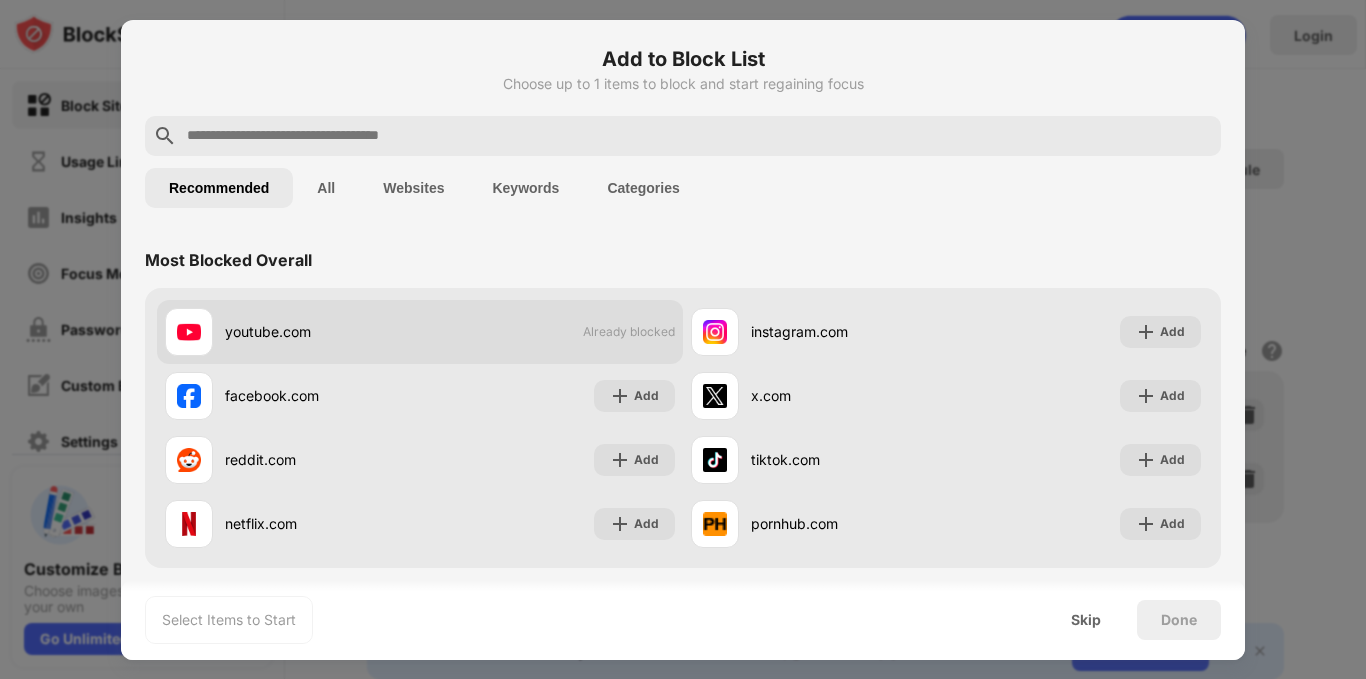 click on "Already blocked" at bounding box center [629, 331] 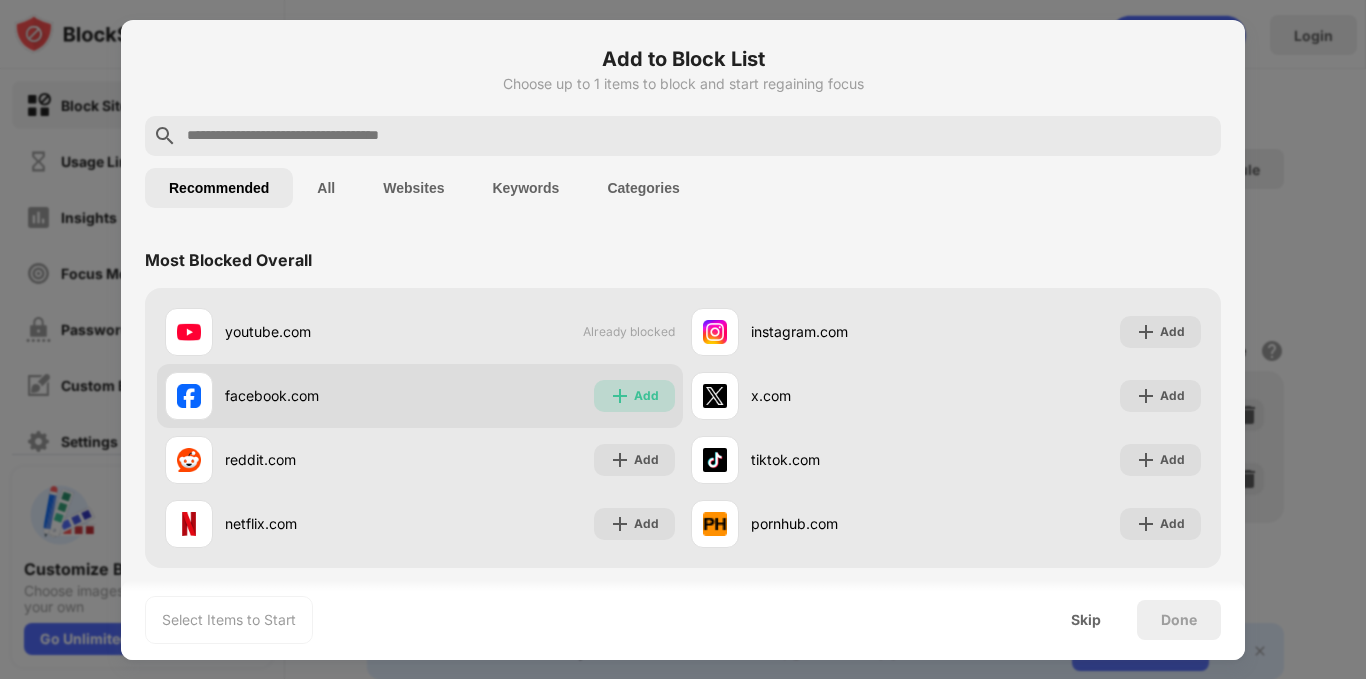 click on "Add" at bounding box center [646, 396] 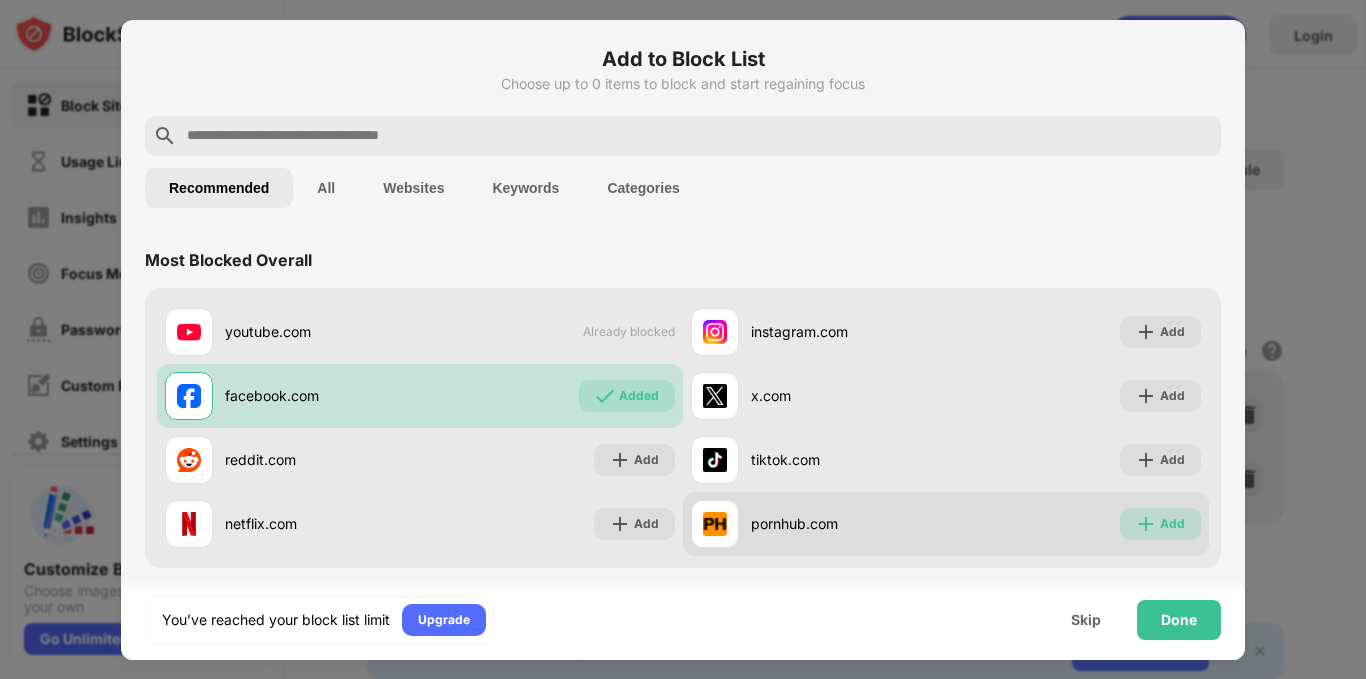 click on "Add" at bounding box center [1160, 524] 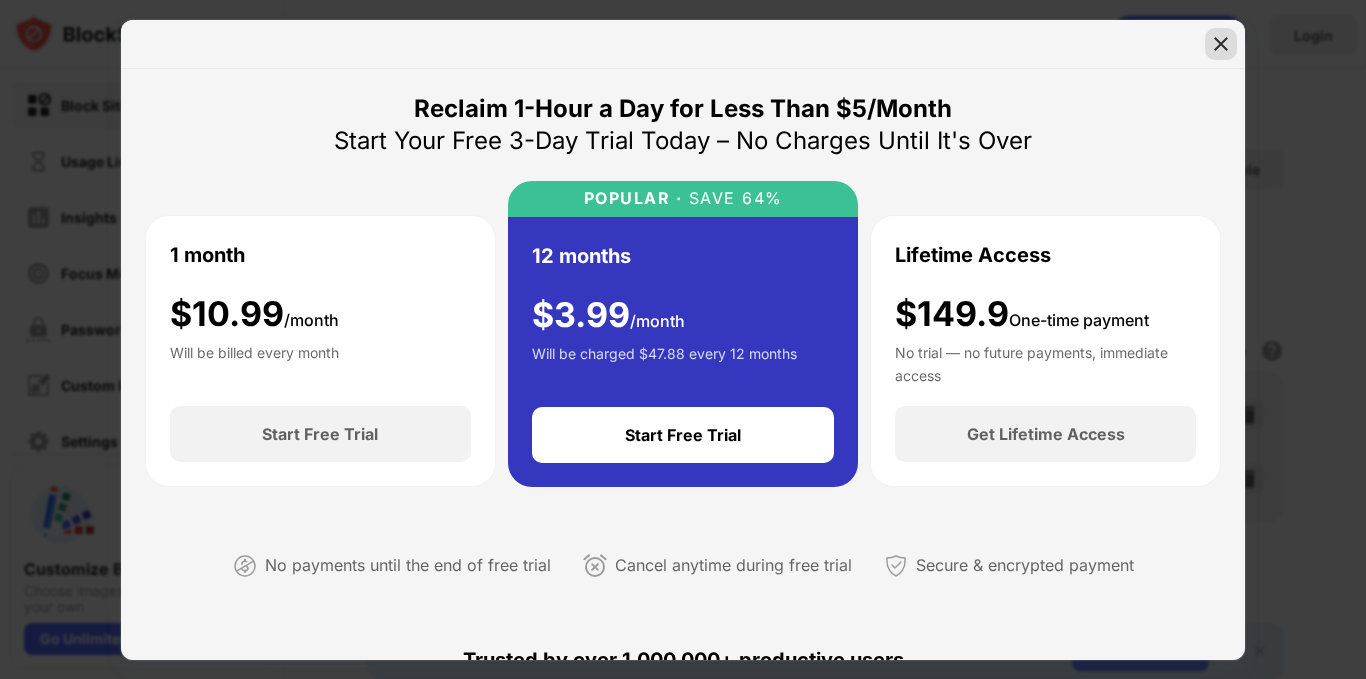 click at bounding box center (1221, 44) 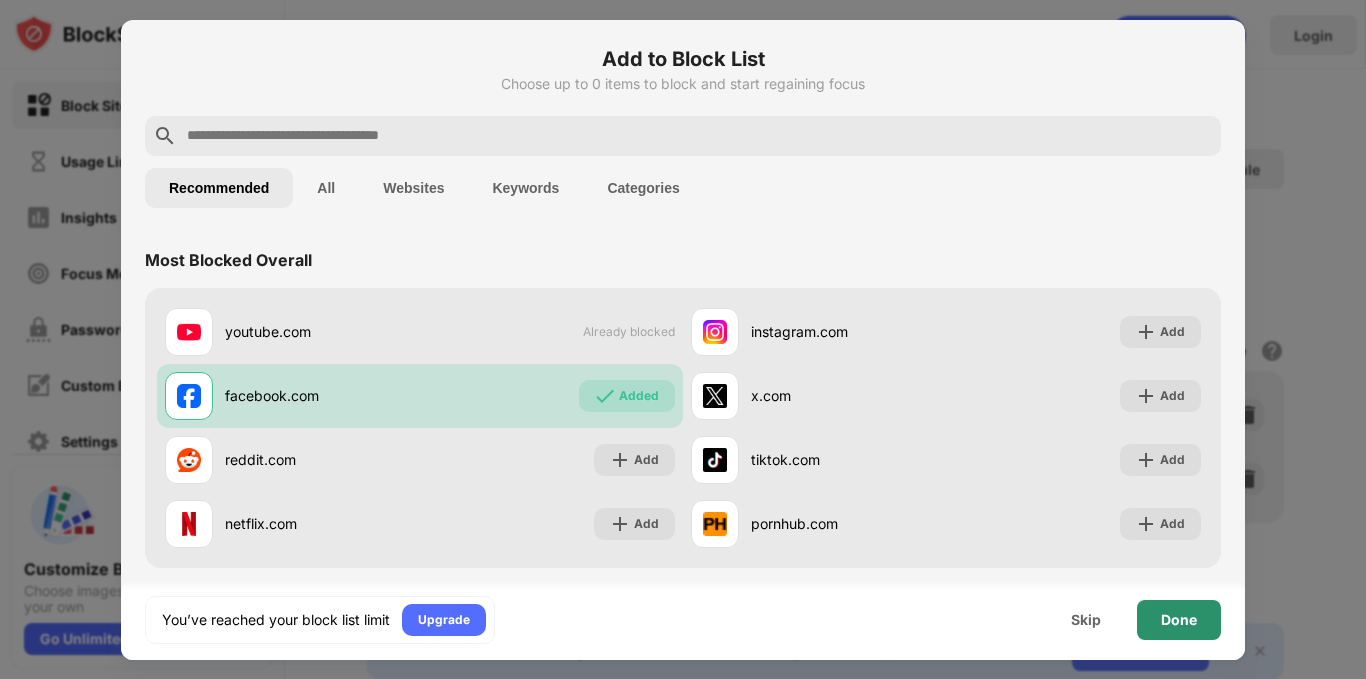 click on "Done" at bounding box center [1179, 620] 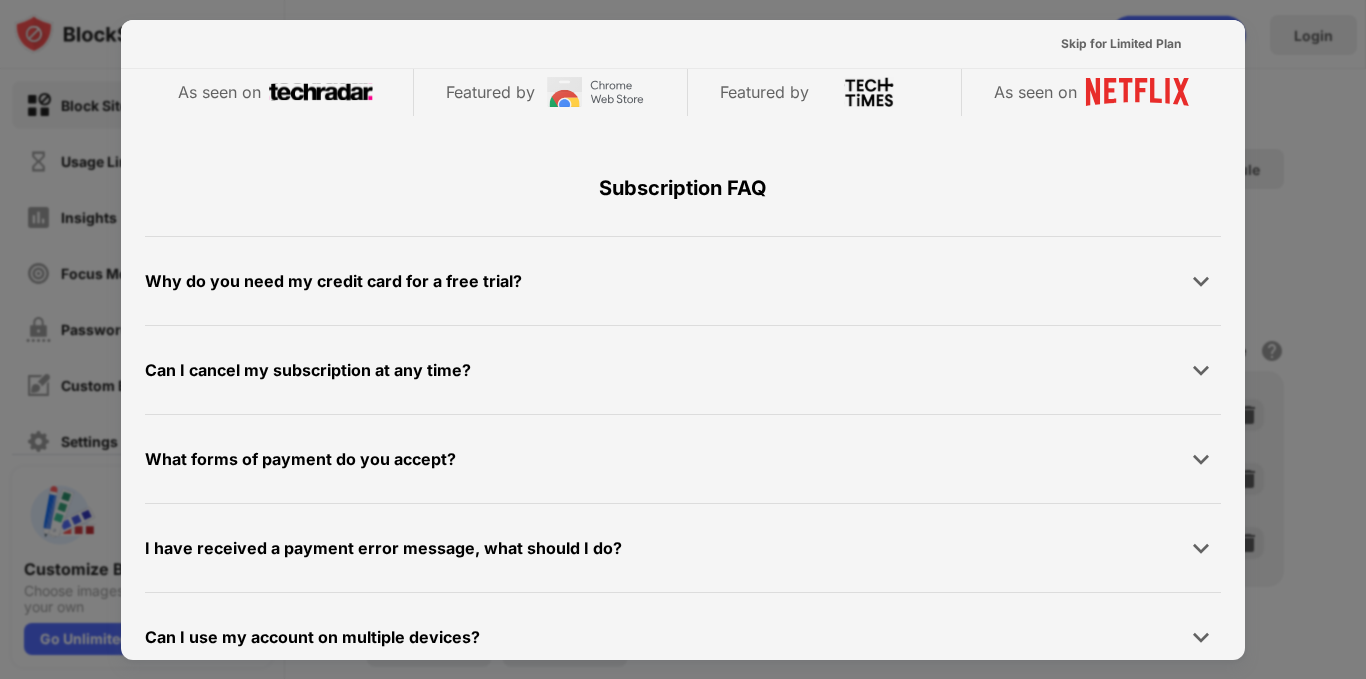 scroll, scrollTop: 975, scrollLeft: 0, axis: vertical 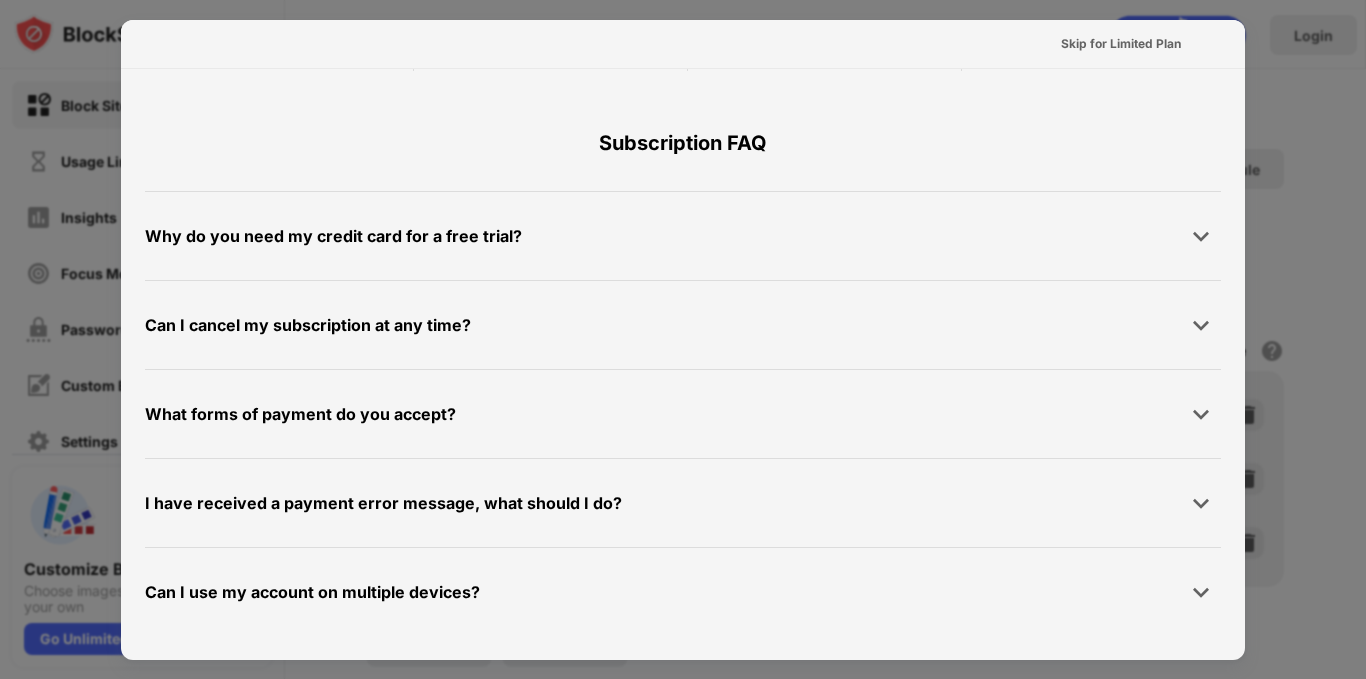 click on "Can I use my account on multiple devices?" at bounding box center (683, 592) 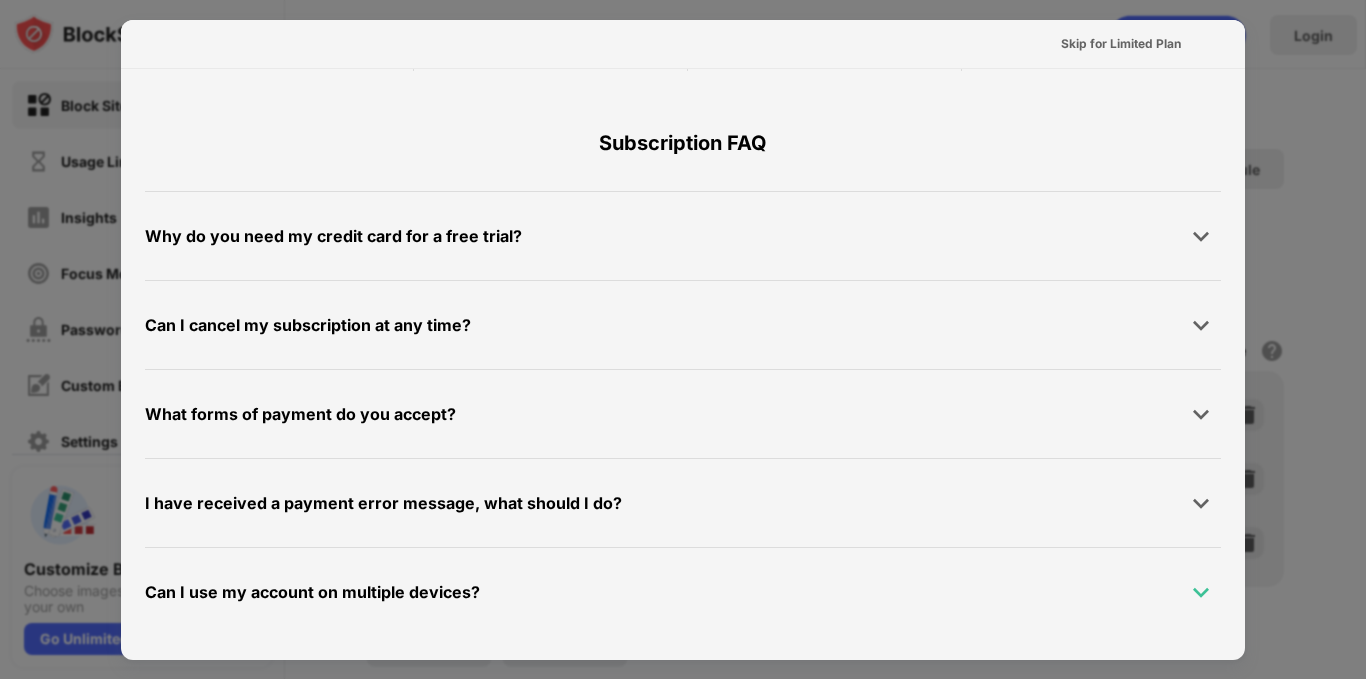 click at bounding box center (1201, 592) 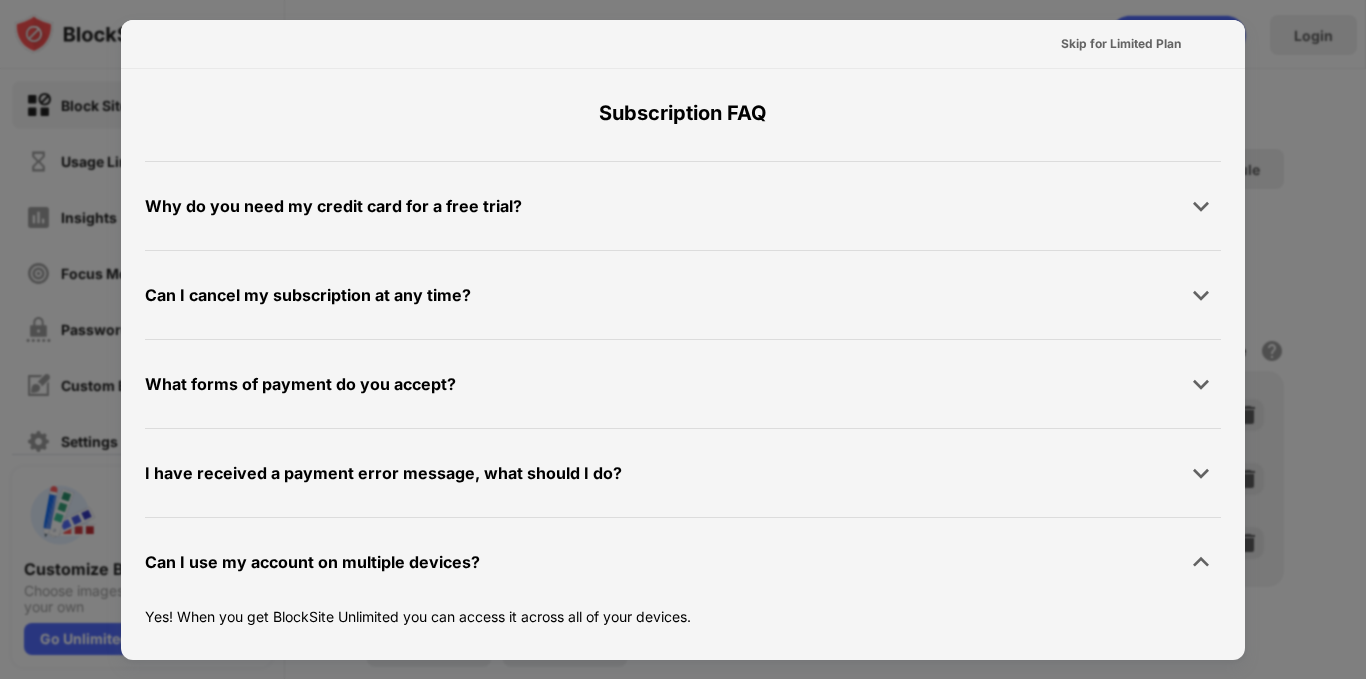 scroll, scrollTop: 1021, scrollLeft: 0, axis: vertical 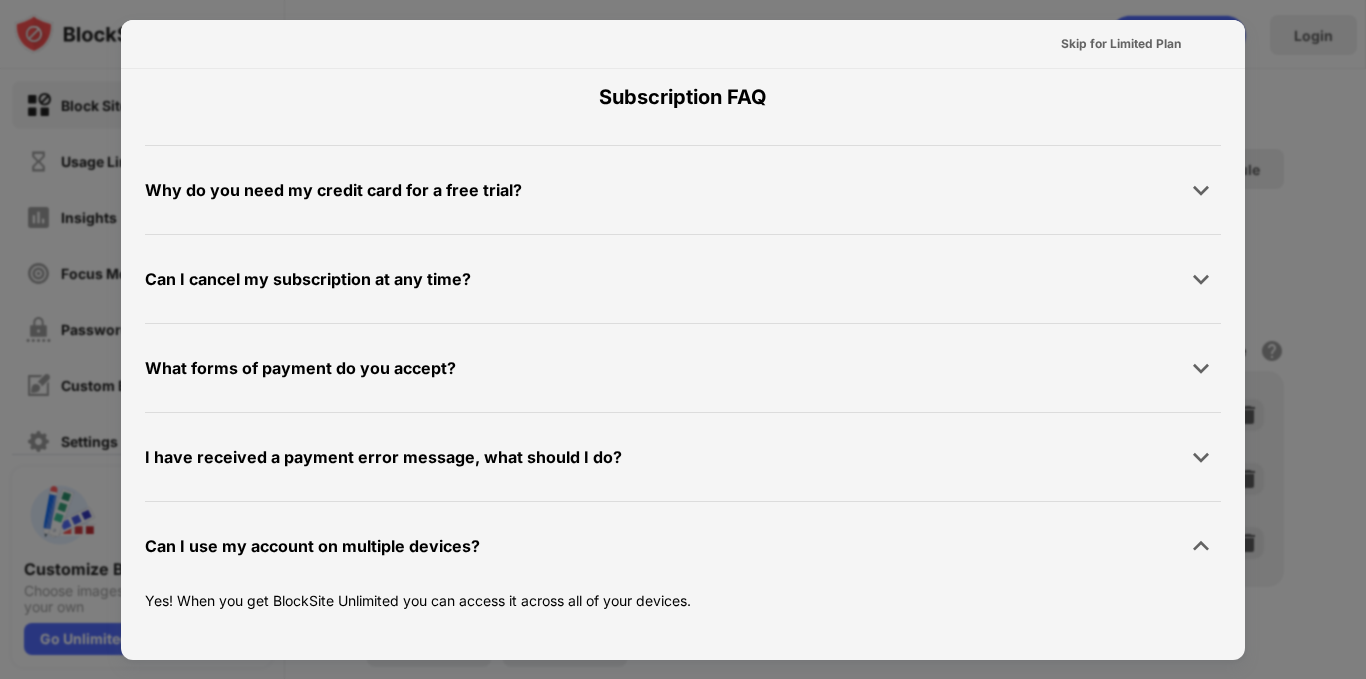 click on "What forms of payment do you accept? We accept all major payment providers including PayPal" at bounding box center [683, 367] 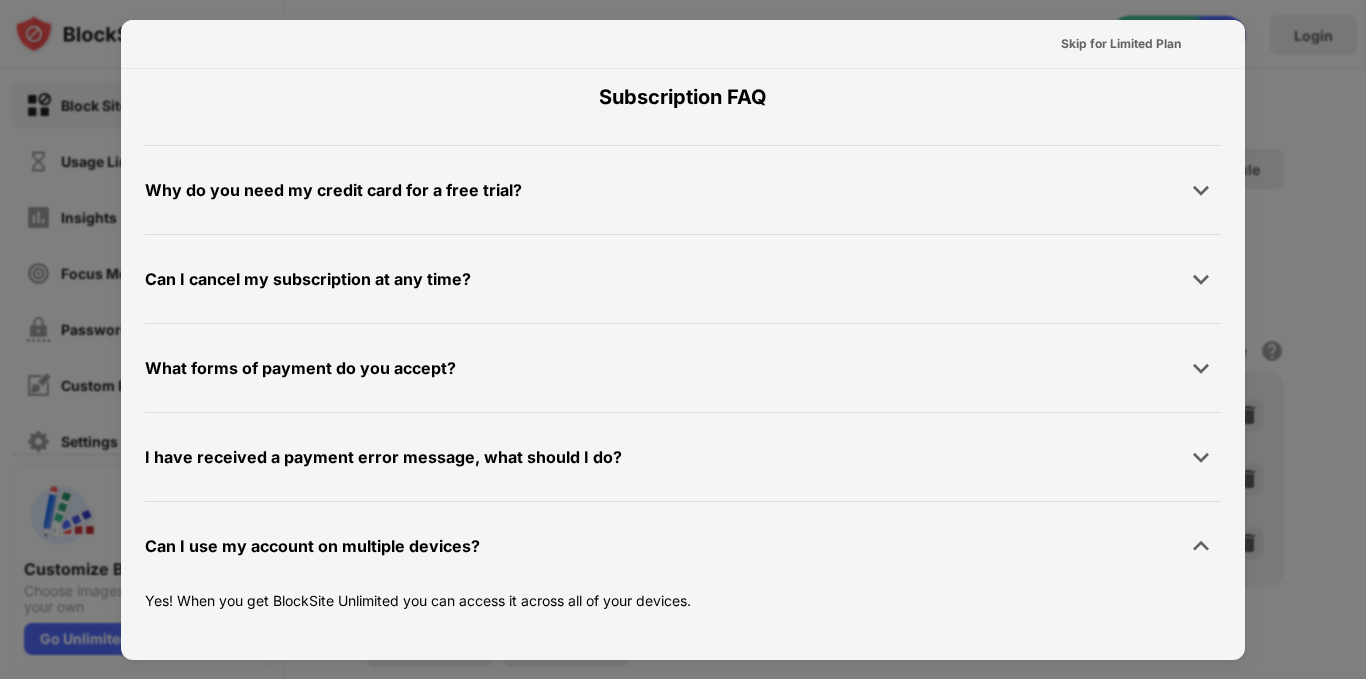 drag, startPoint x: 587, startPoint y: 418, endPoint x: 567, endPoint y: 475, distance: 60.40695 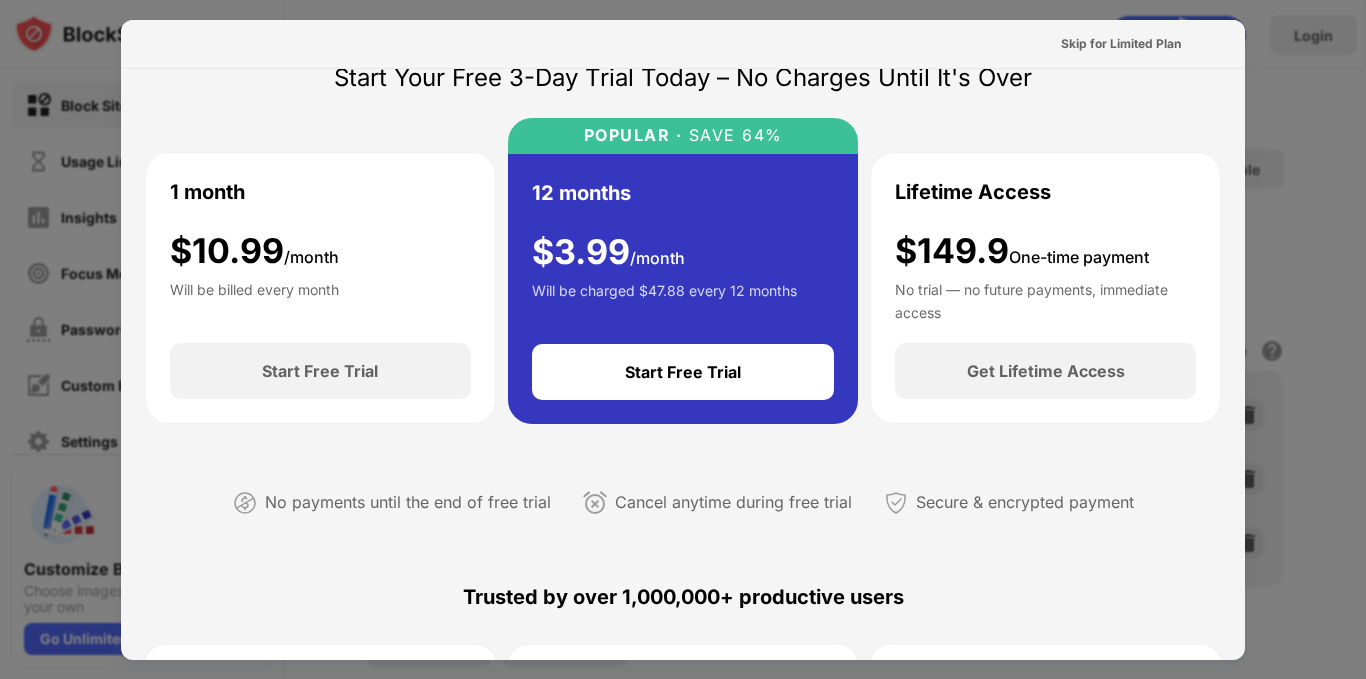 scroll, scrollTop: 0, scrollLeft: 0, axis: both 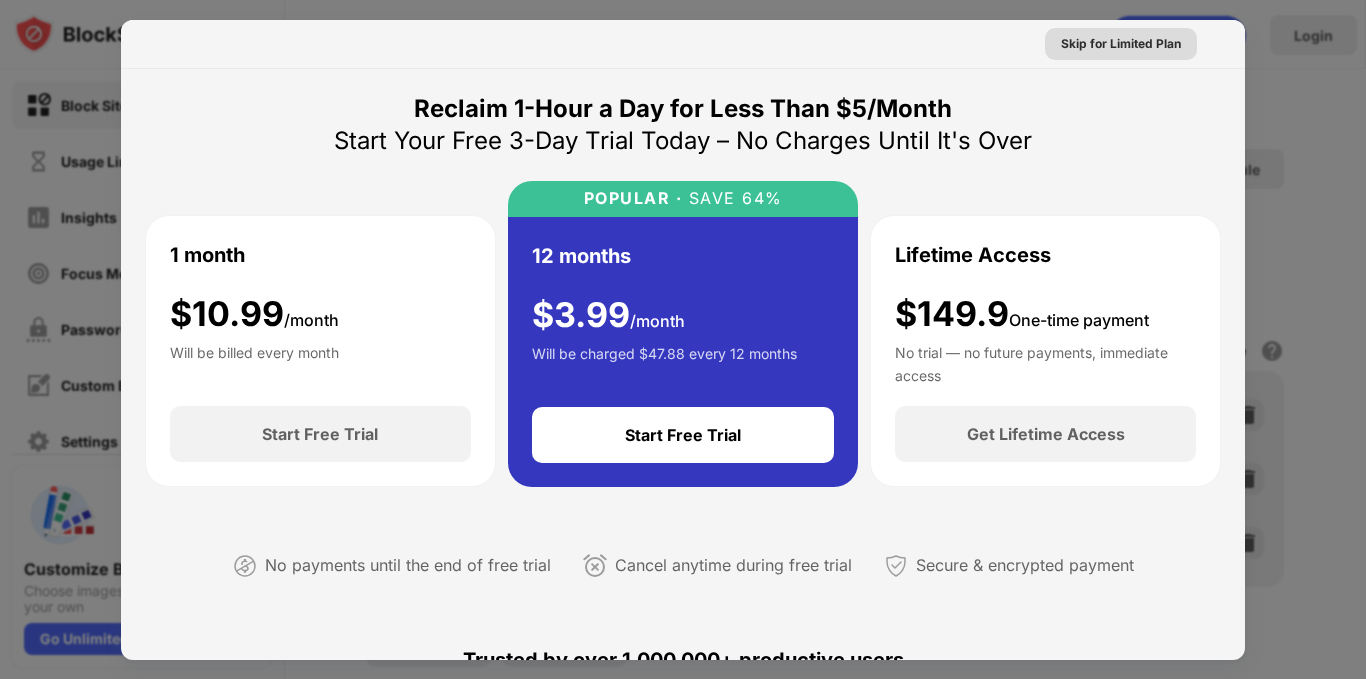 click on "Skip for Limited Plan" at bounding box center (1121, 44) 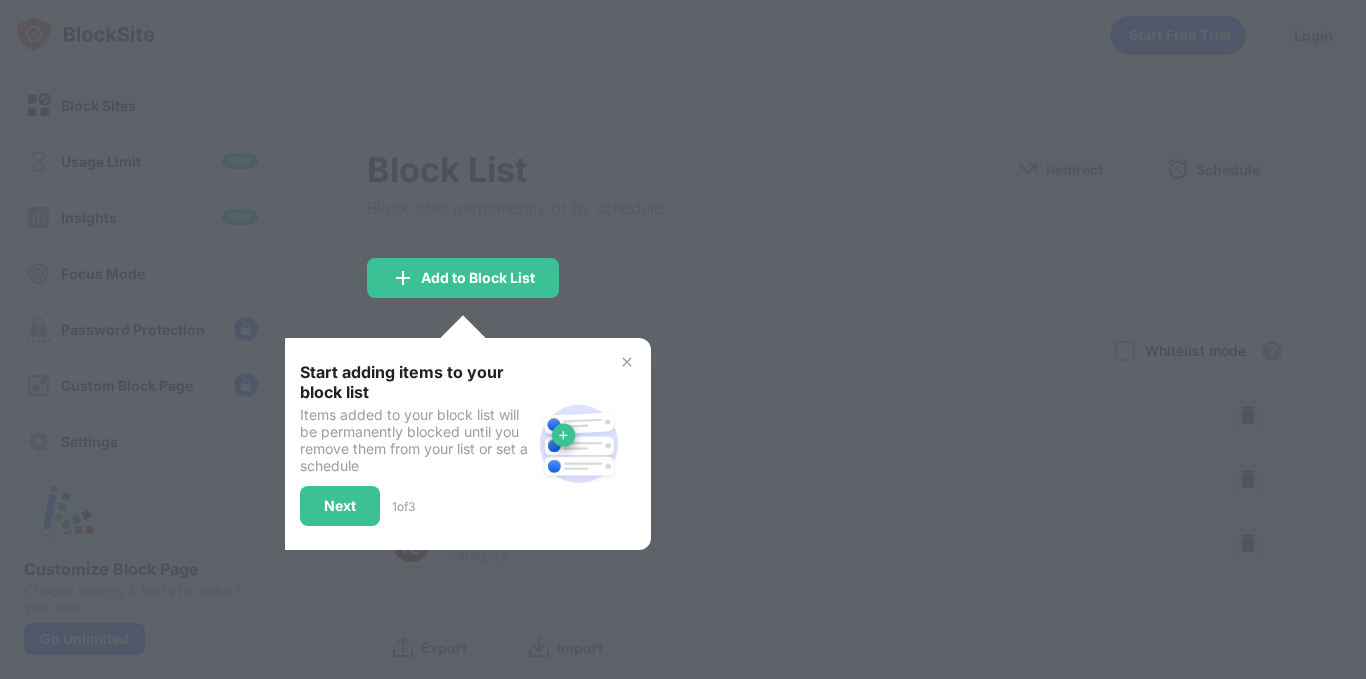 click at bounding box center [627, 362] 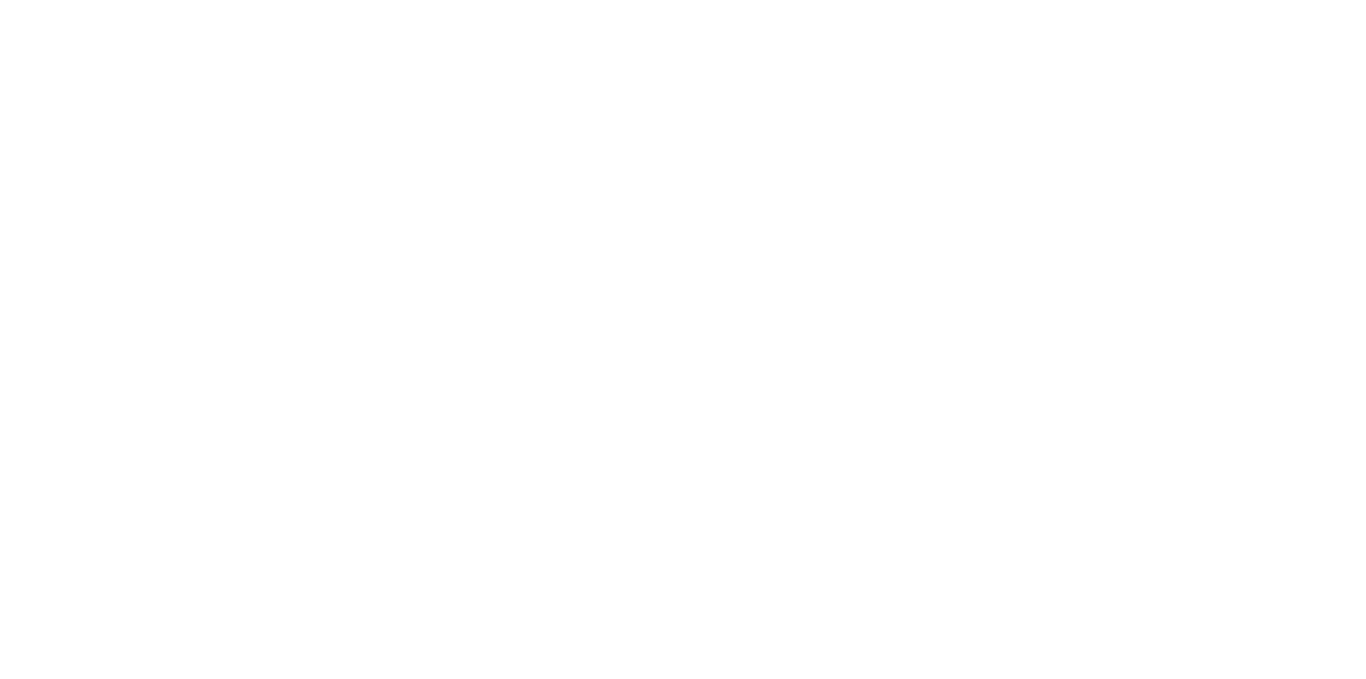 scroll, scrollTop: 0, scrollLeft: 0, axis: both 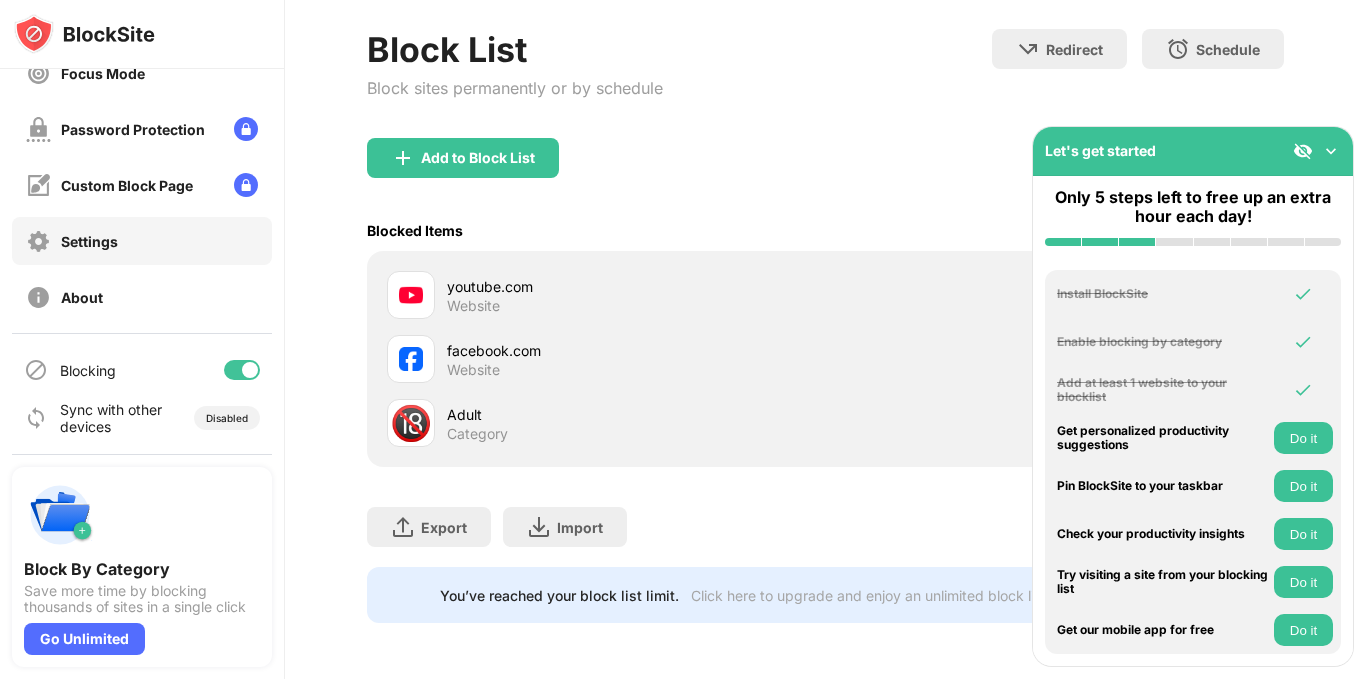 click on "Settings" at bounding box center [142, 241] 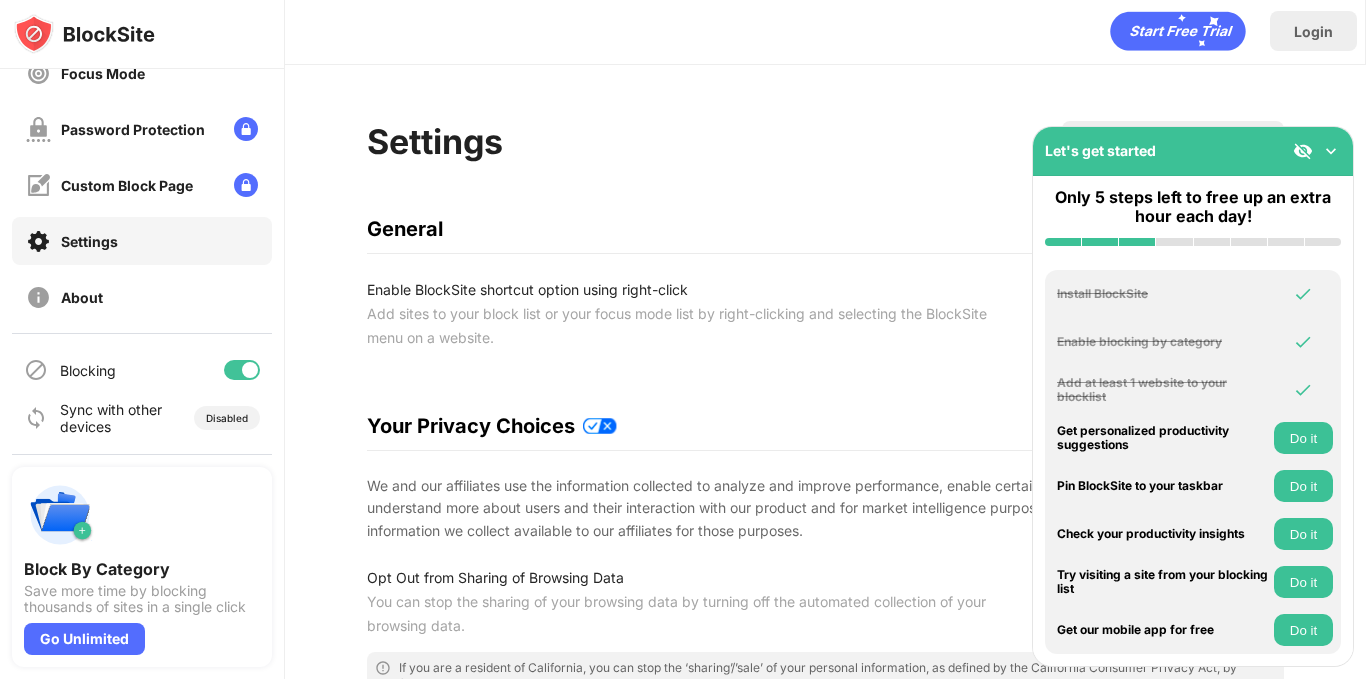 scroll, scrollTop: 0, scrollLeft: 0, axis: both 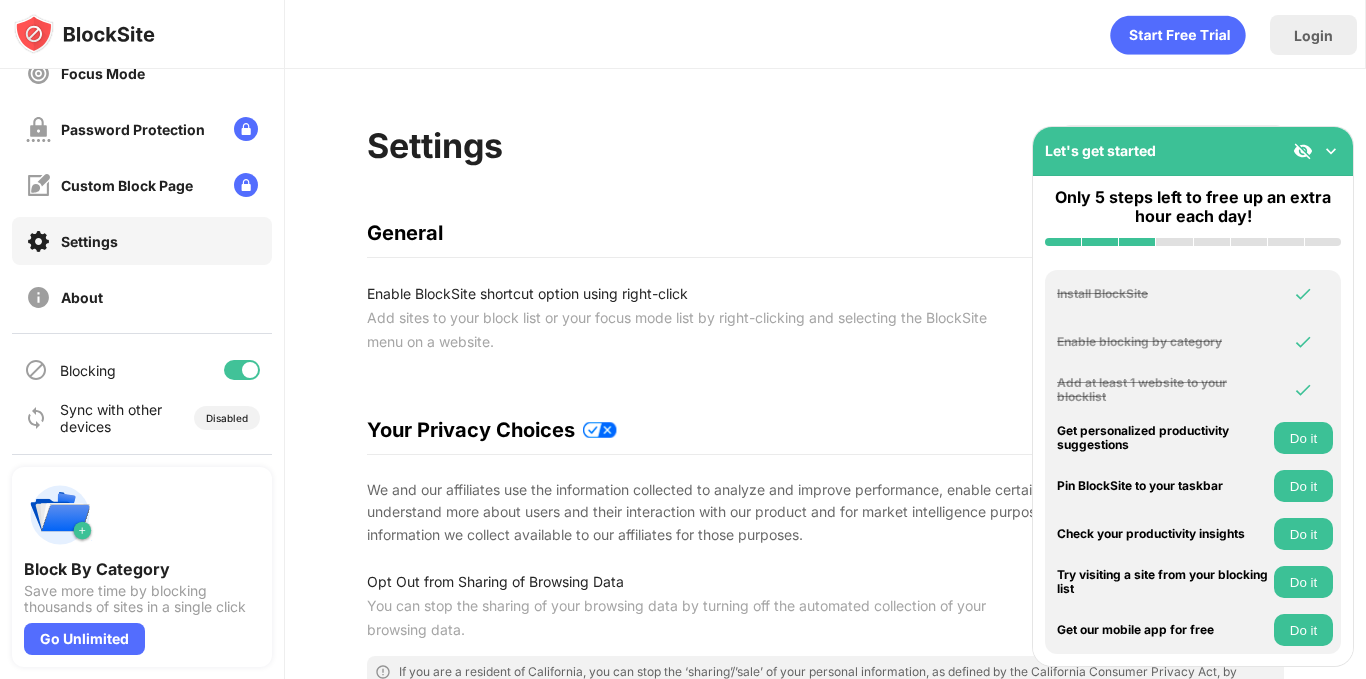click at bounding box center (1331, 151) 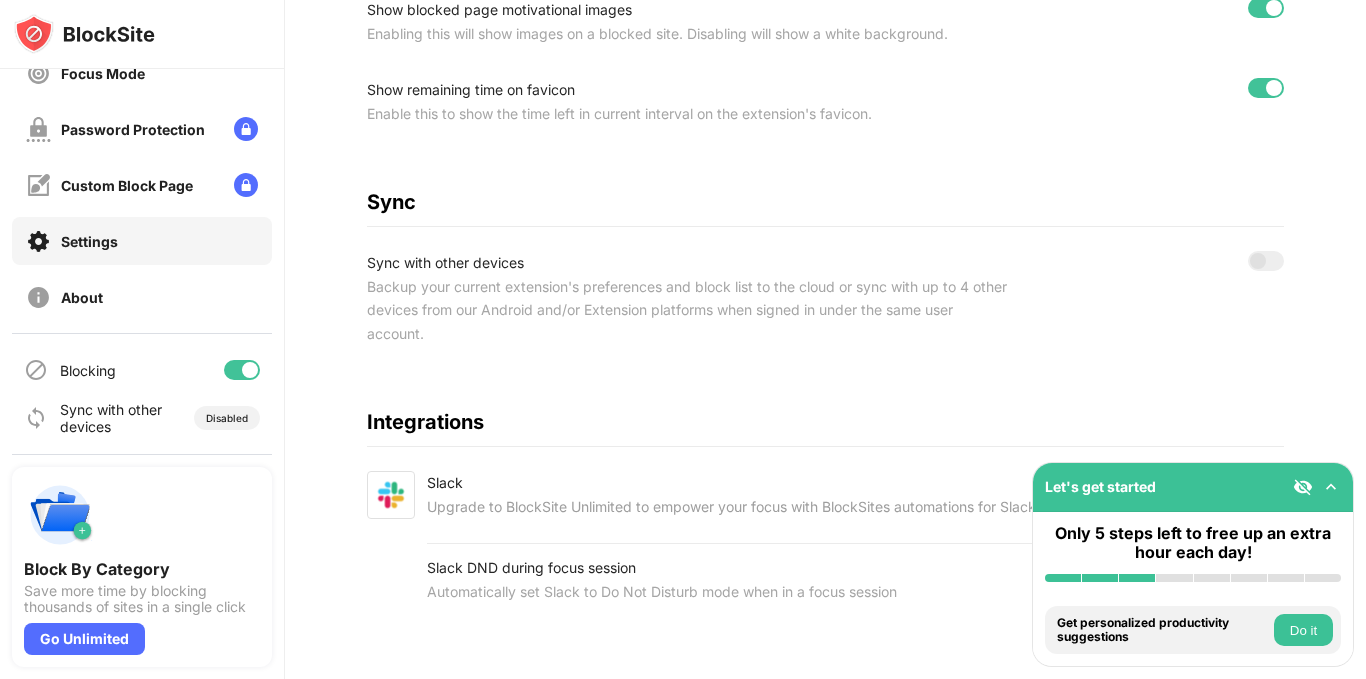 scroll, scrollTop: 859, scrollLeft: 0, axis: vertical 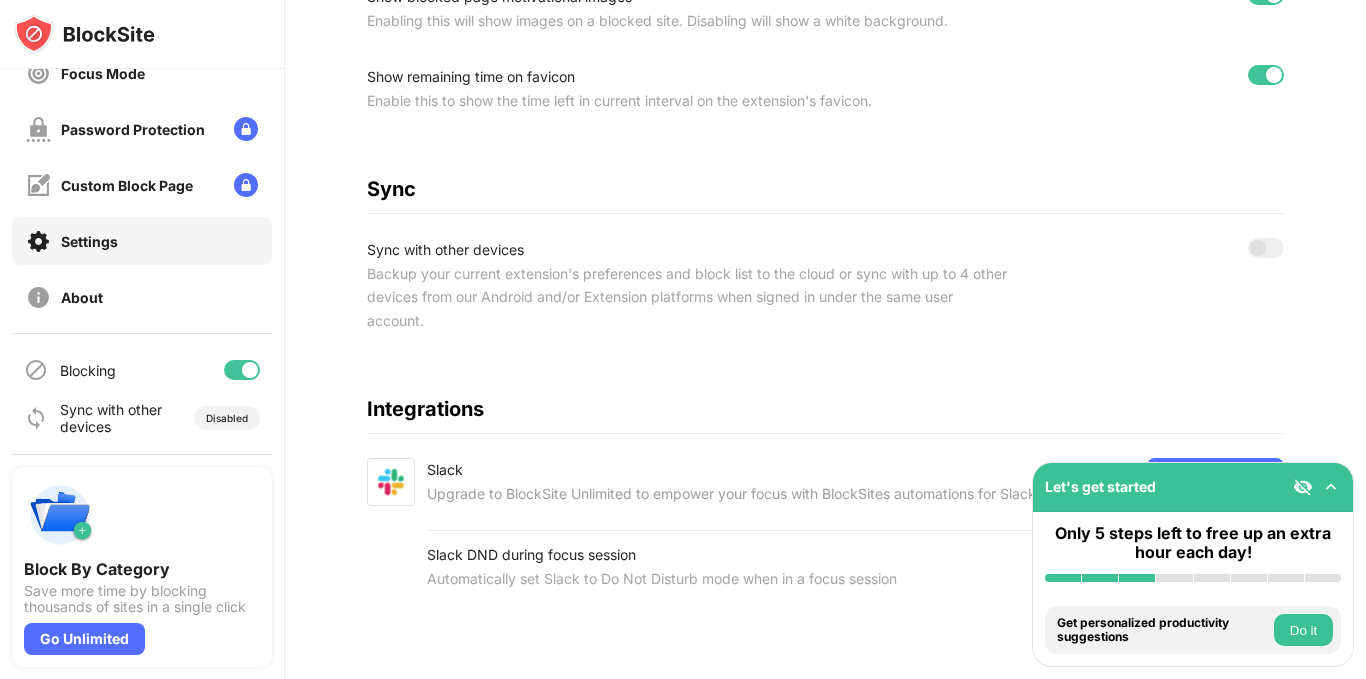 drag, startPoint x: 1224, startPoint y: 488, endPoint x: 1068, endPoint y: 490, distance: 156.01282 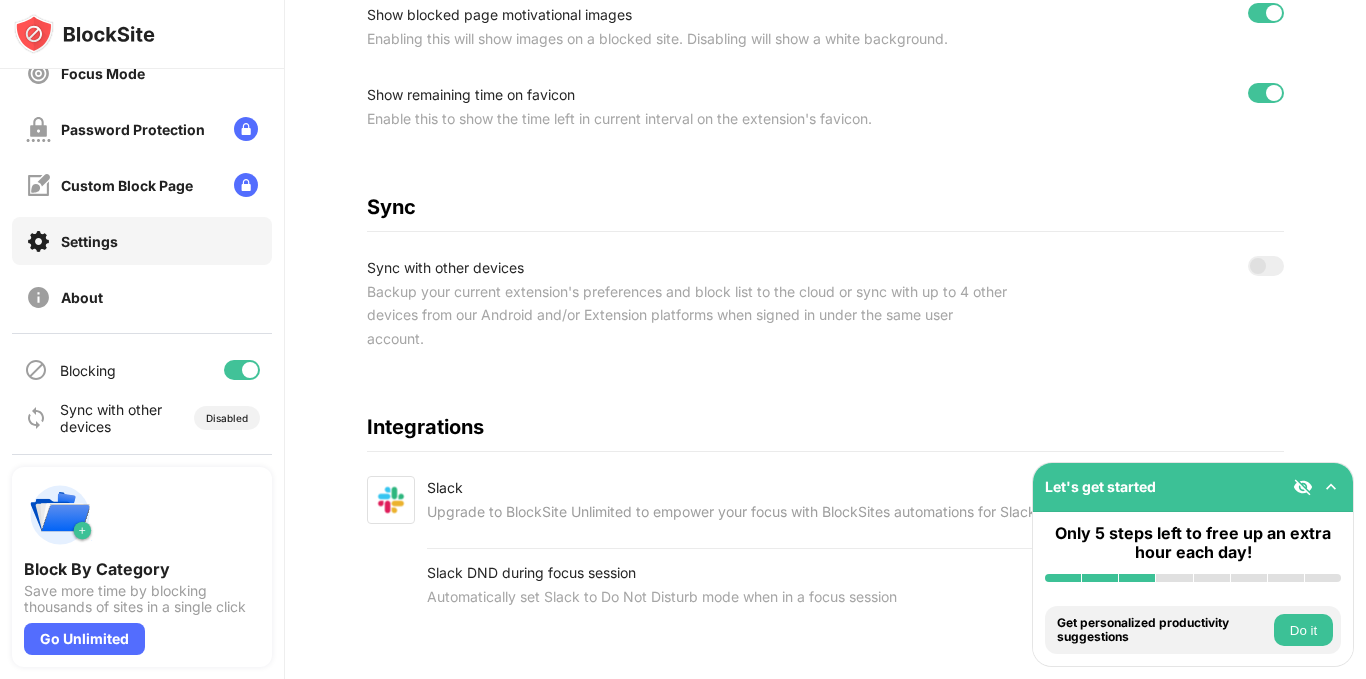 scroll, scrollTop: 859, scrollLeft: 0, axis: vertical 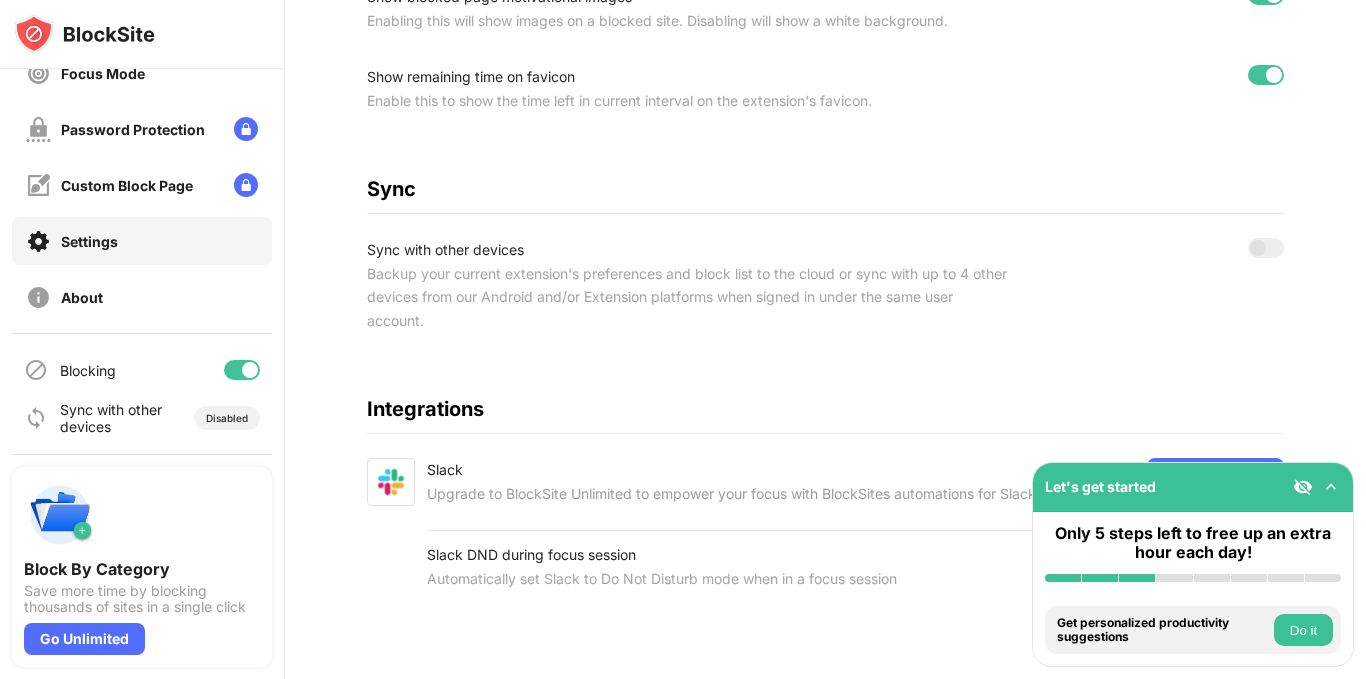 click at bounding box center [1303, 487] 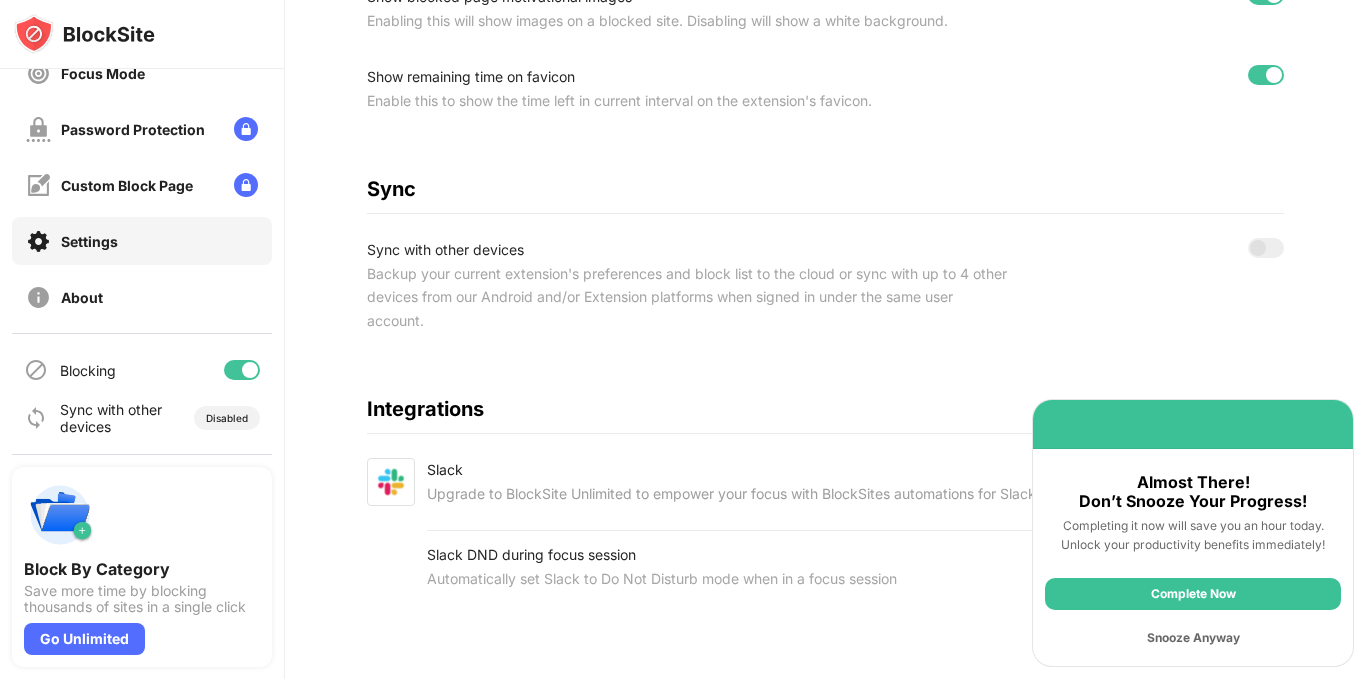 click on "Snooze Anyway" at bounding box center [1193, 638] 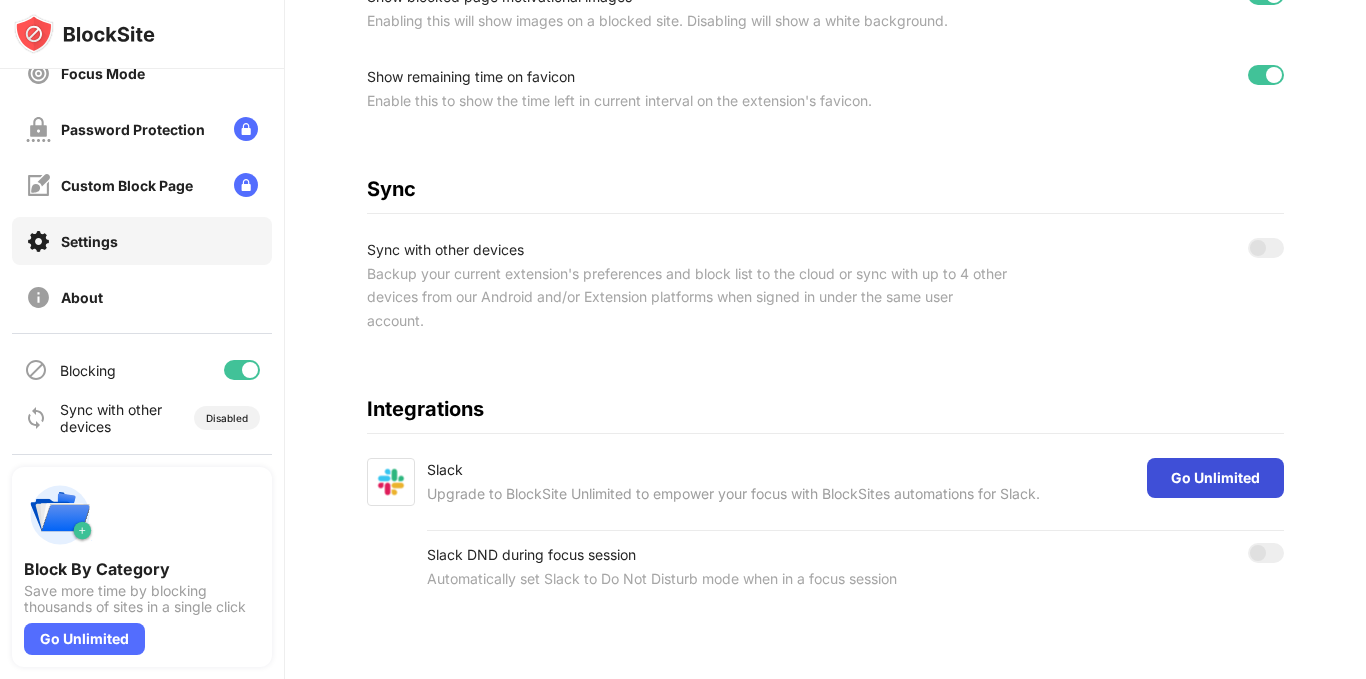 click on "Go Unlimited" at bounding box center (1215, 478) 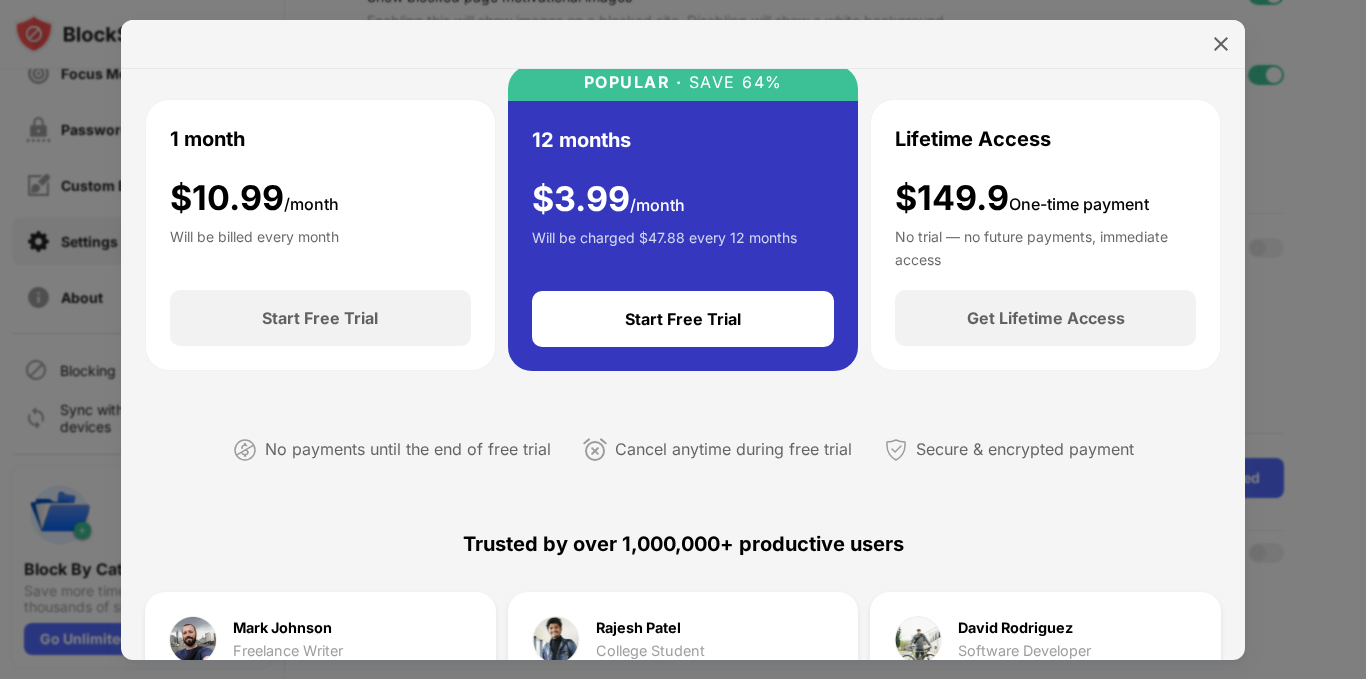scroll, scrollTop: 0, scrollLeft: 0, axis: both 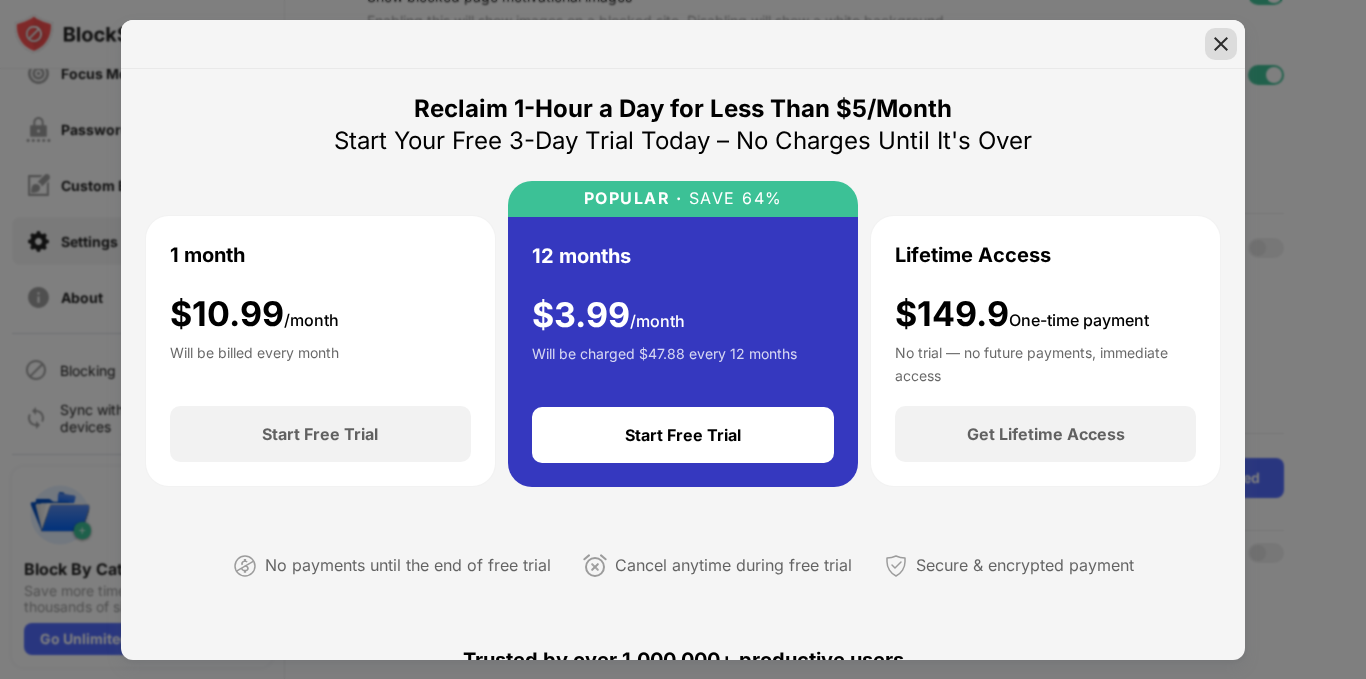 click at bounding box center (1221, 44) 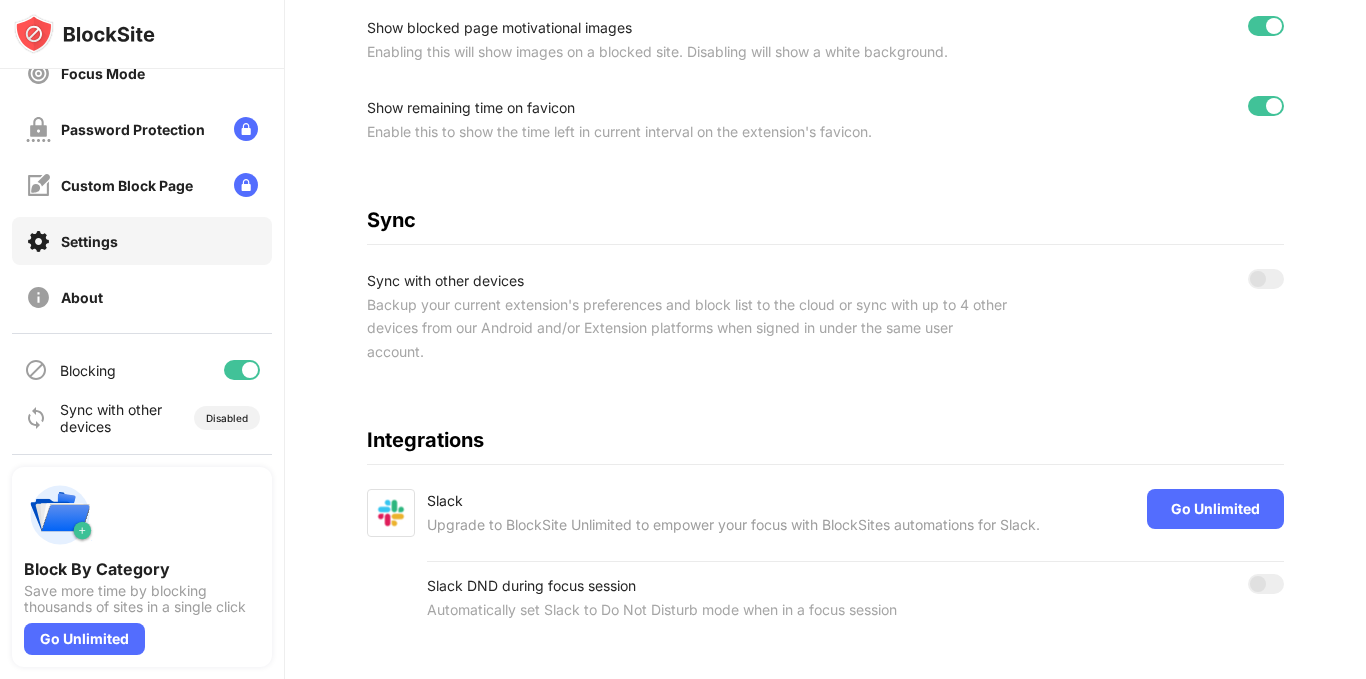 scroll, scrollTop: 810, scrollLeft: 0, axis: vertical 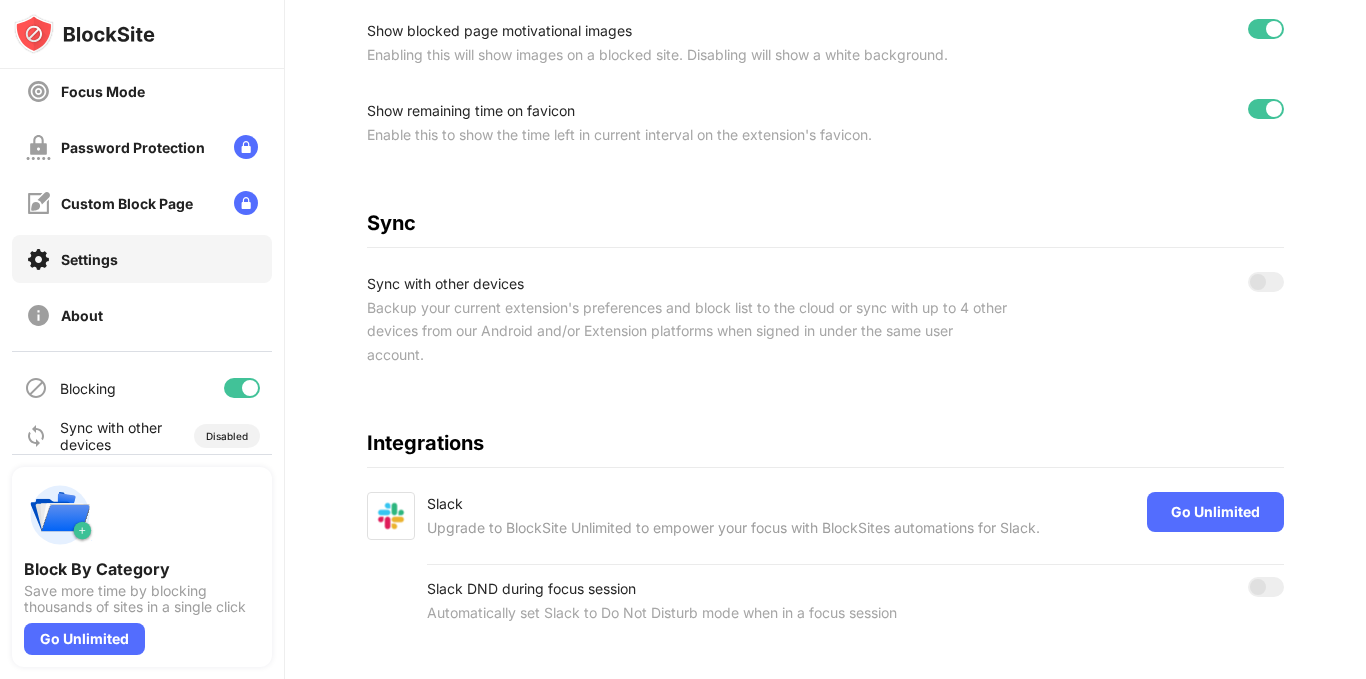 click at bounding box center (242, 388) 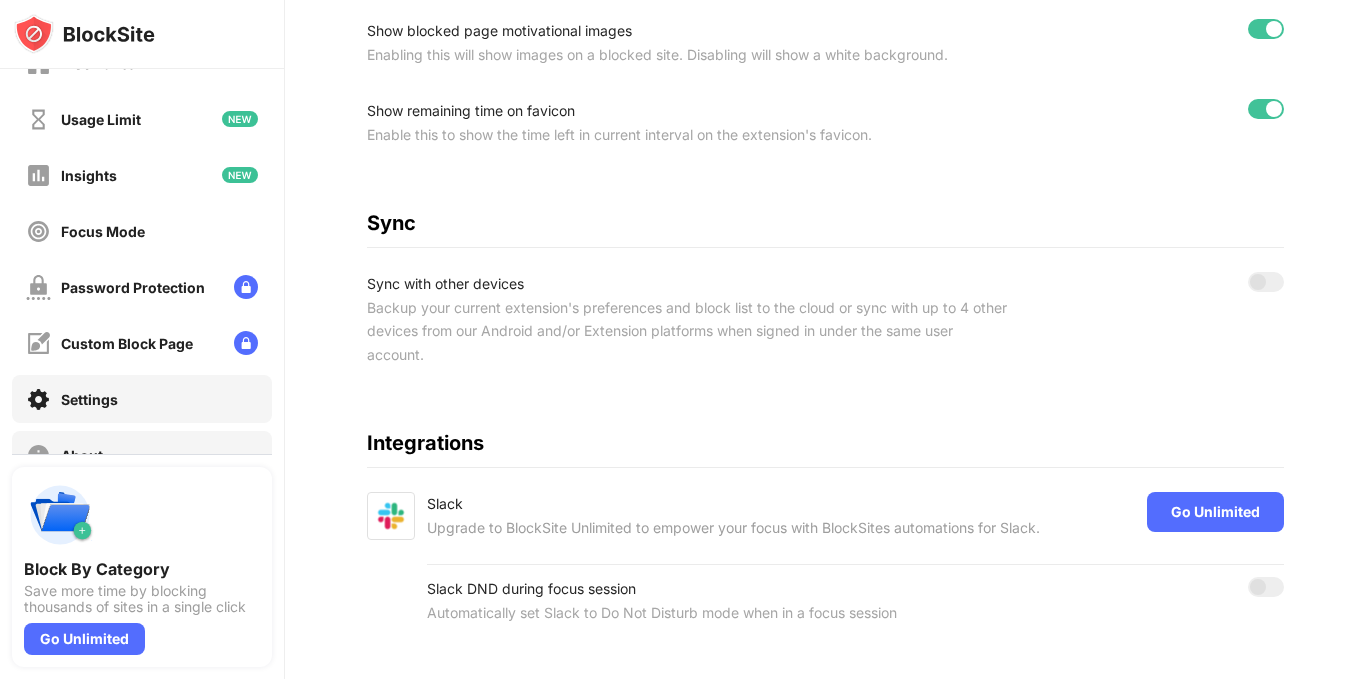 scroll, scrollTop: 0, scrollLeft: 0, axis: both 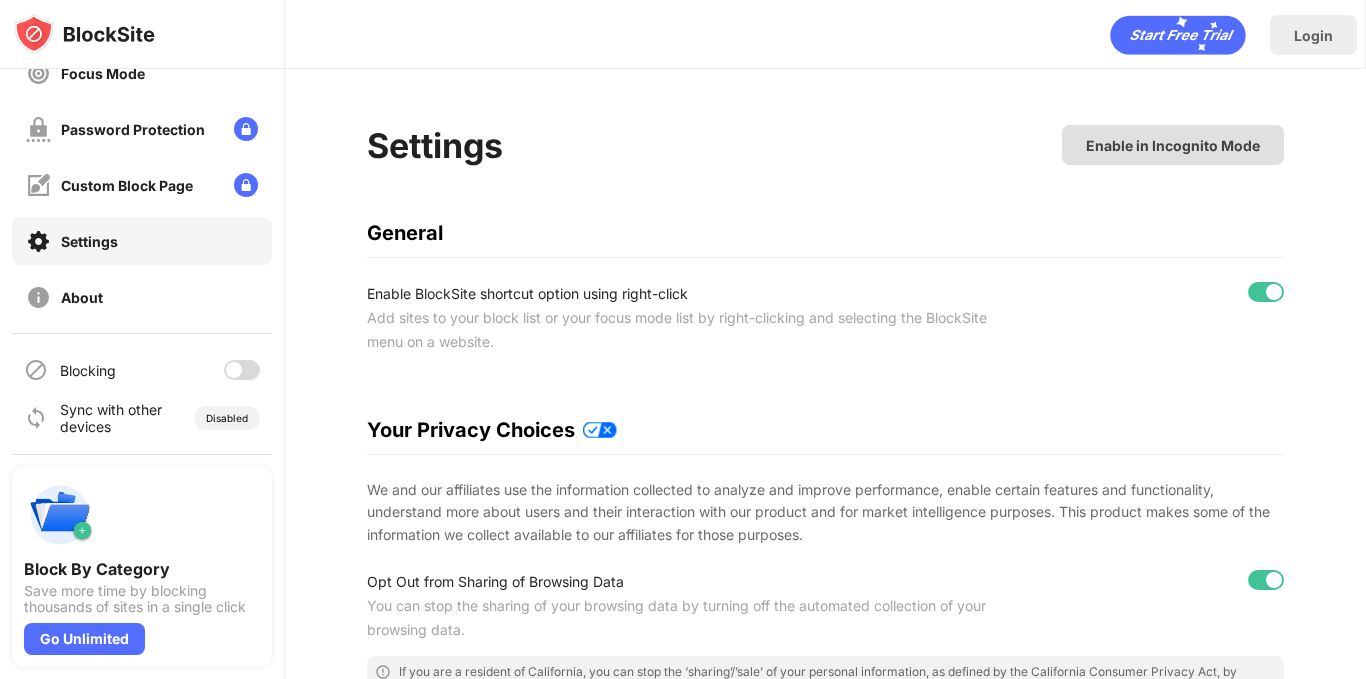click on "Enable in Incognito Mode" at bounding box center (1173, 145) 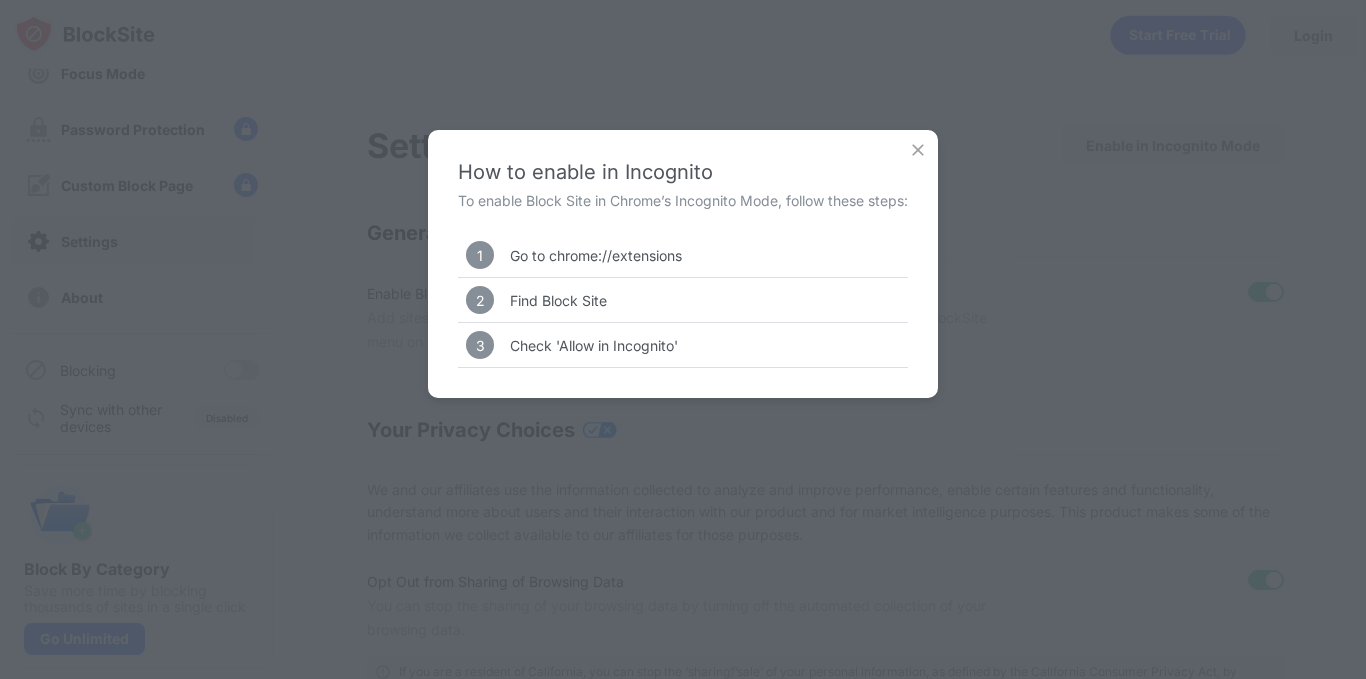 click on "Find Block Site" at bounding box center (558, 300) 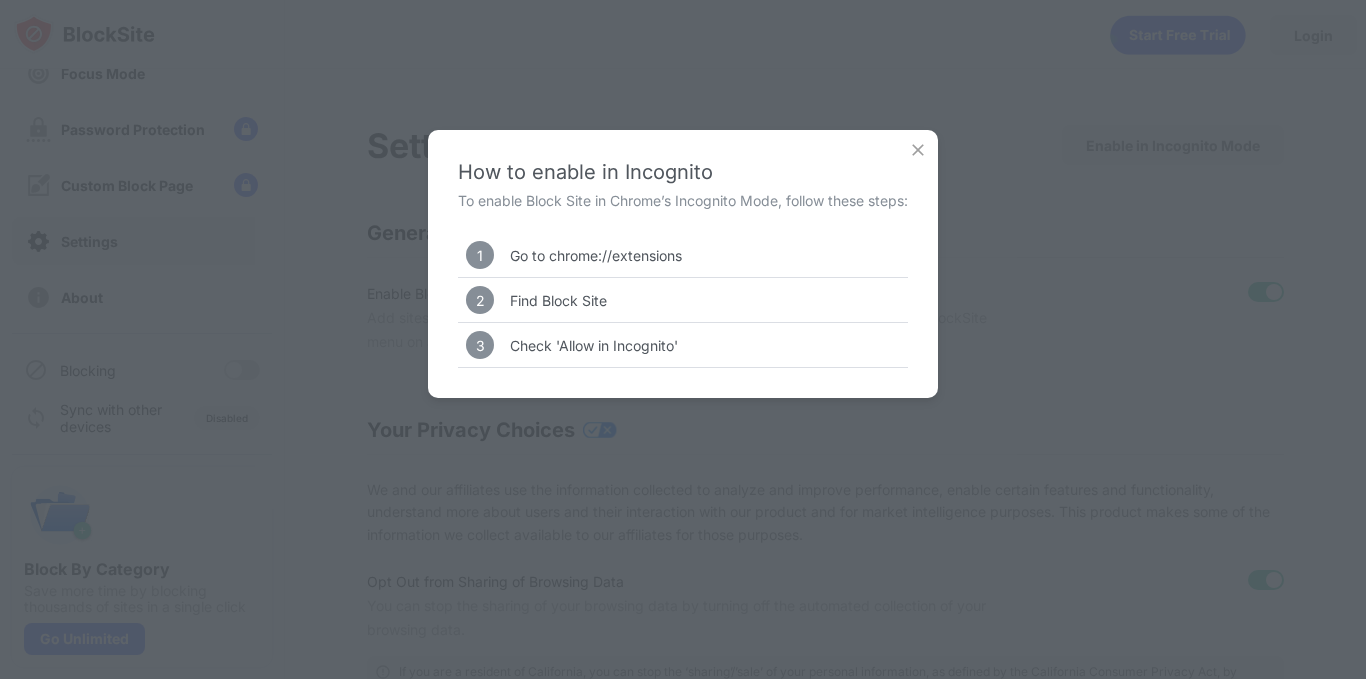 click at bounding box center (918, 150) 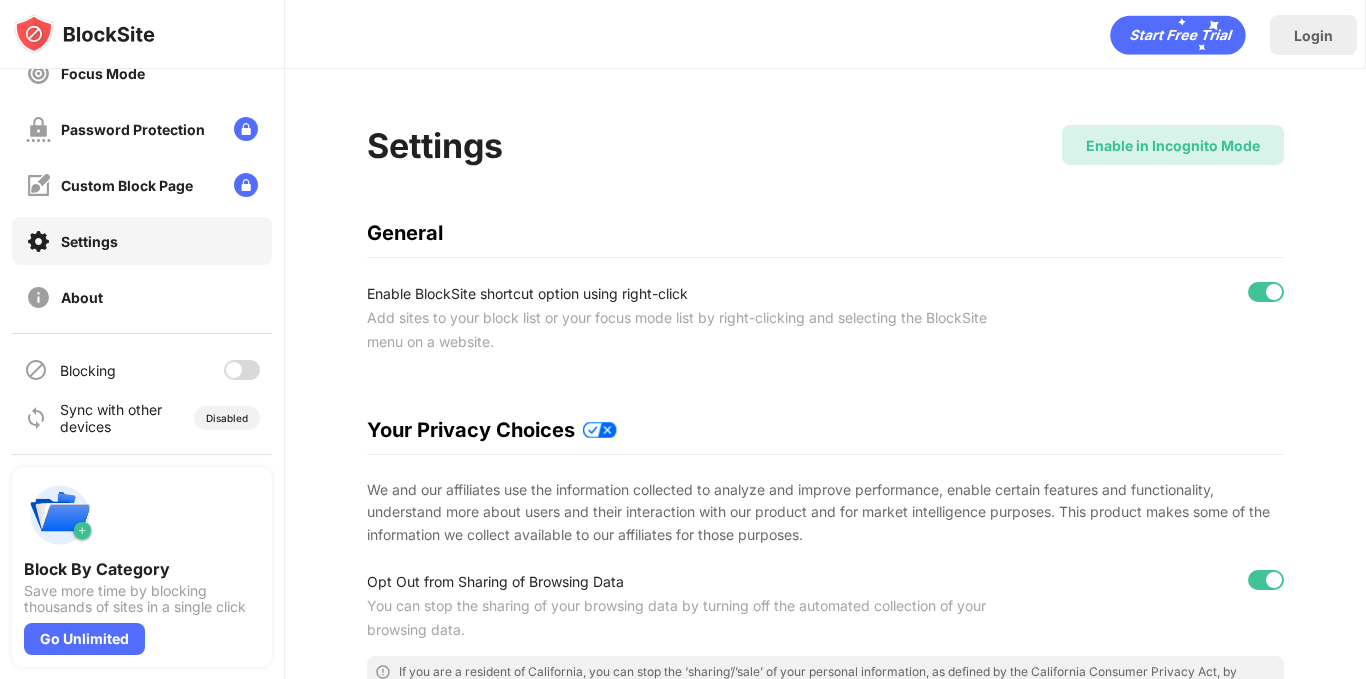 click on "Enable in Incognito Mode" at bounding box center [1173, 145] 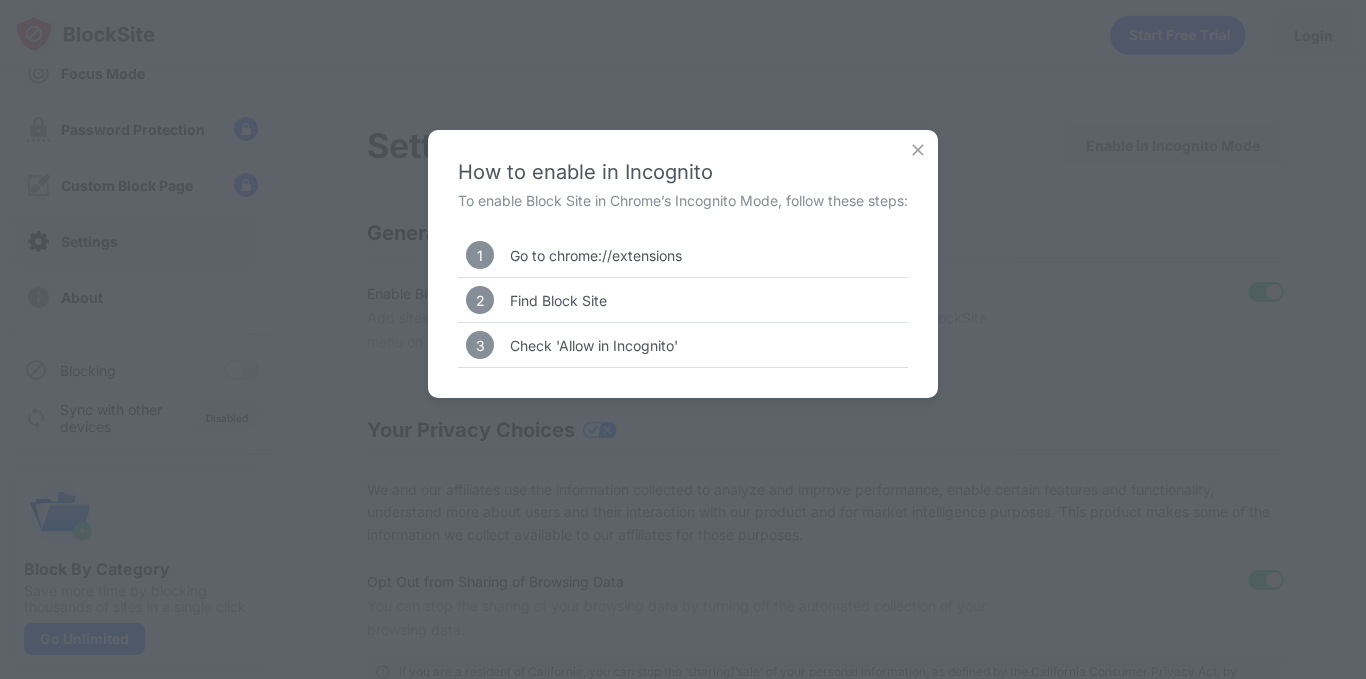 click on "How to enable in Incognito To enable Block Site in Chrome’s Incognito Mode, follow these steps: 1 Go to chrome://extensions 2 Find Block Site 3 Check 'Allow in Incognito'" at bounding box center (683, 264) 